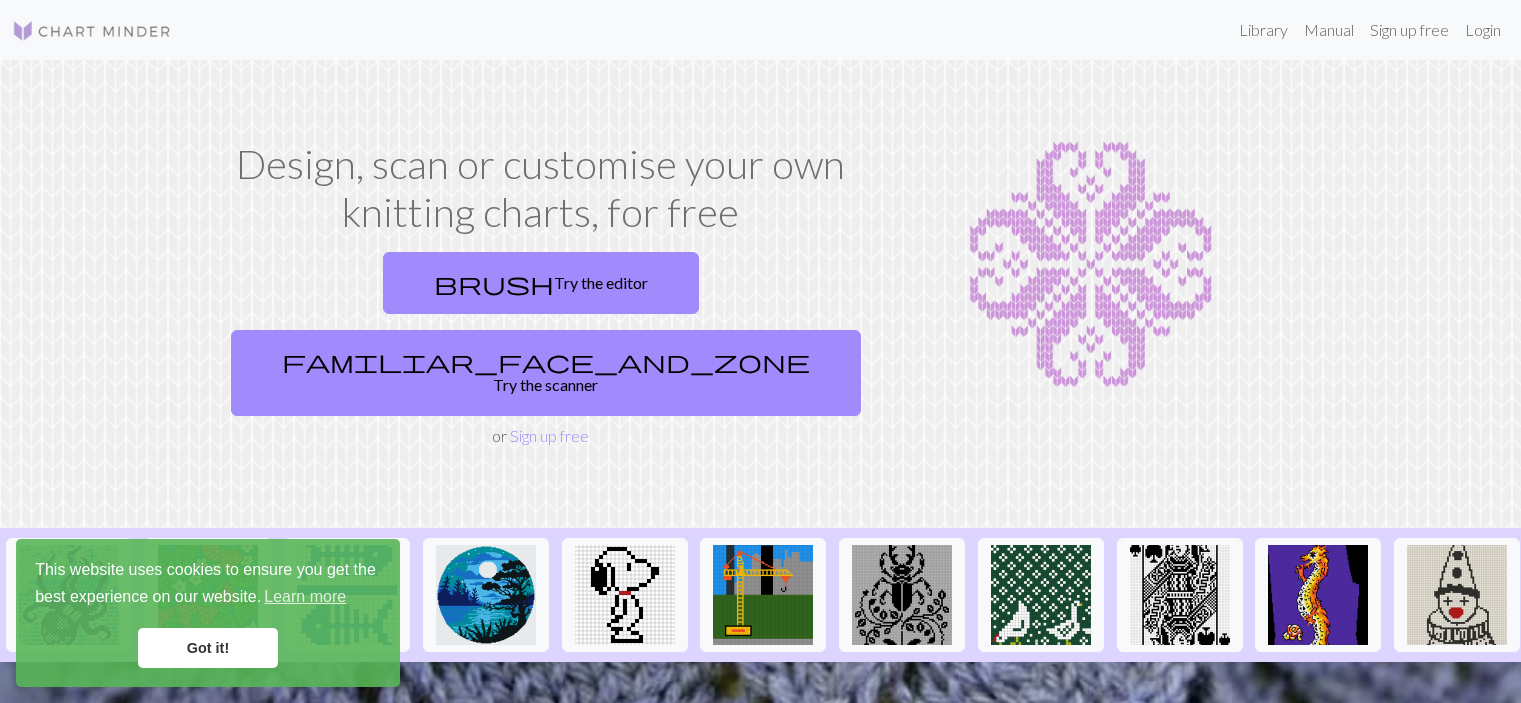 scroll, scrollTop: 0, scrollLeft: 0, axis: both 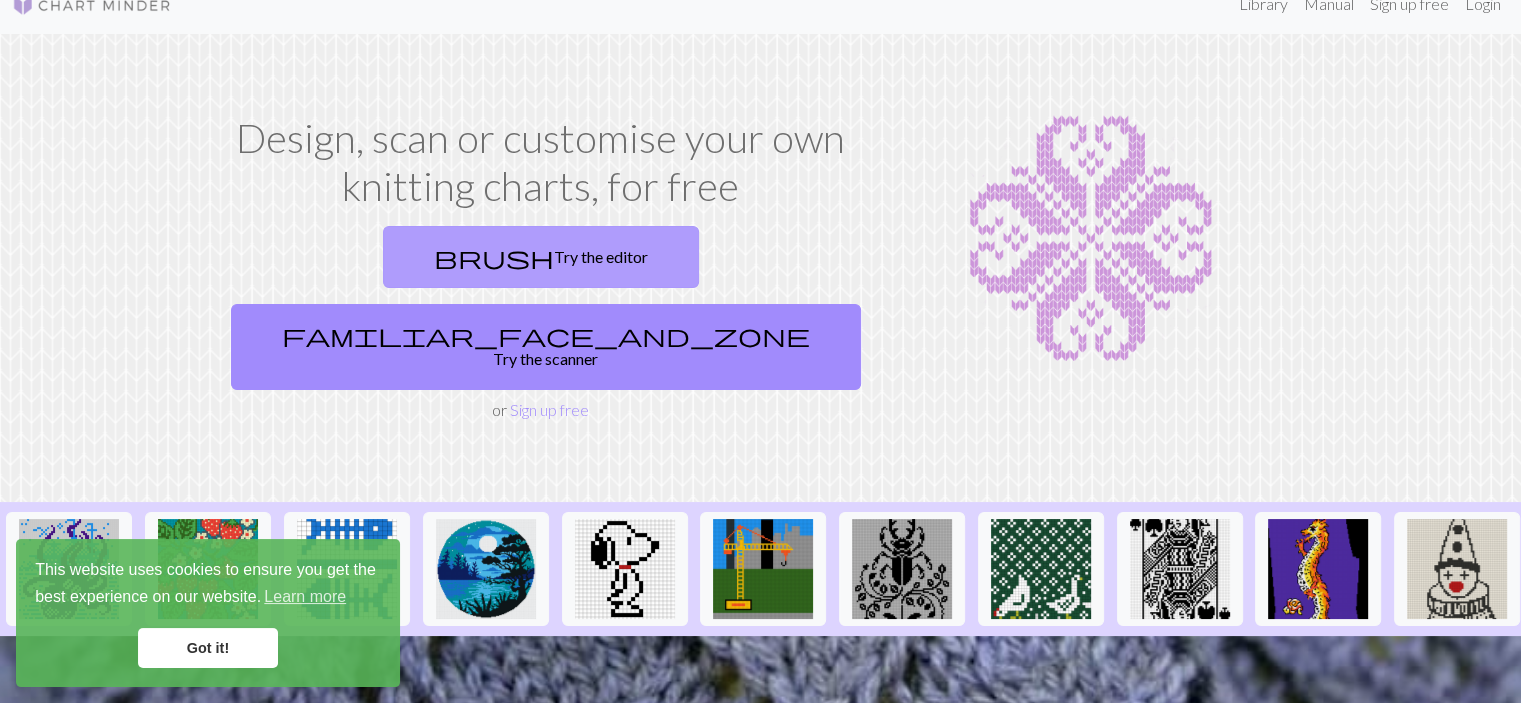 click on "brush  Try the editor" at bounding box center [541, 257] 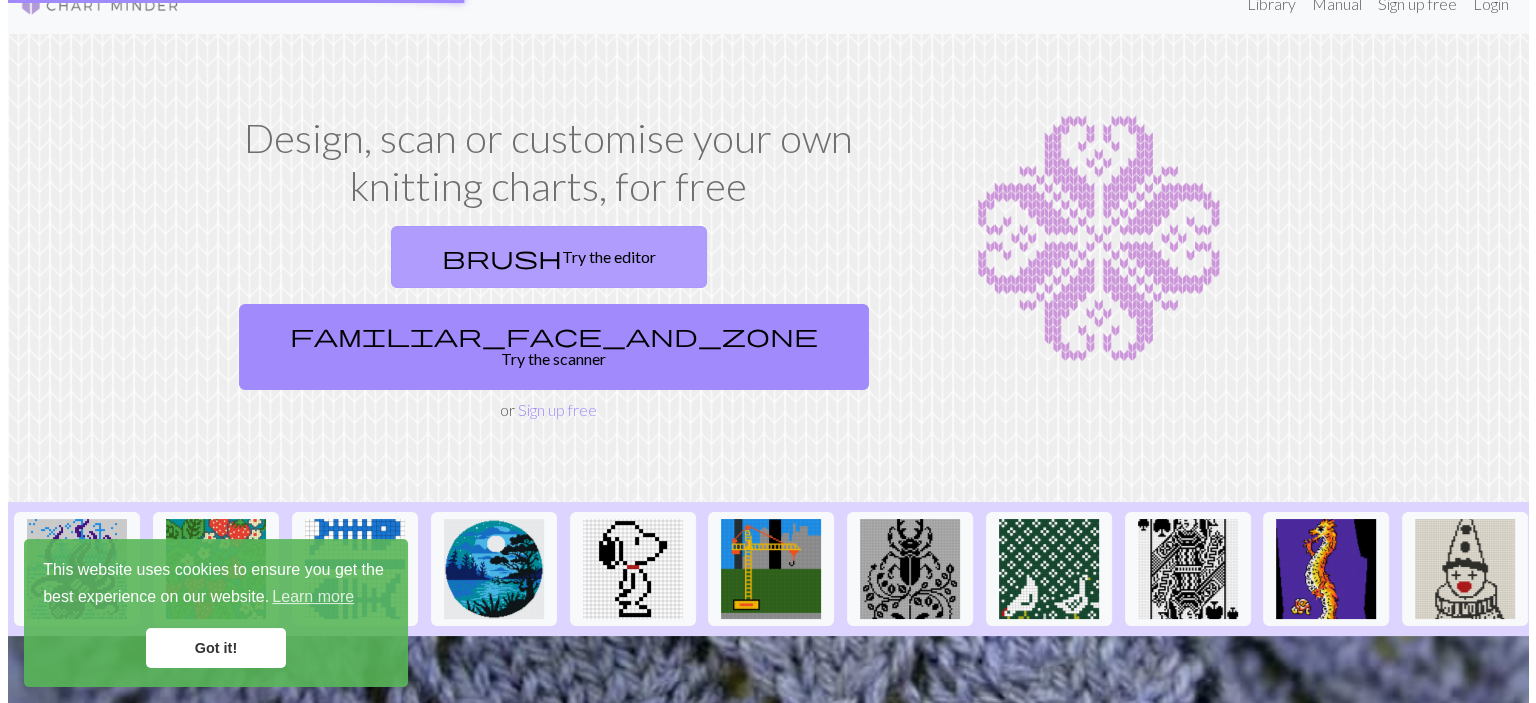scroll, scrollTop: 0, scrollLeft: 0, axis: both 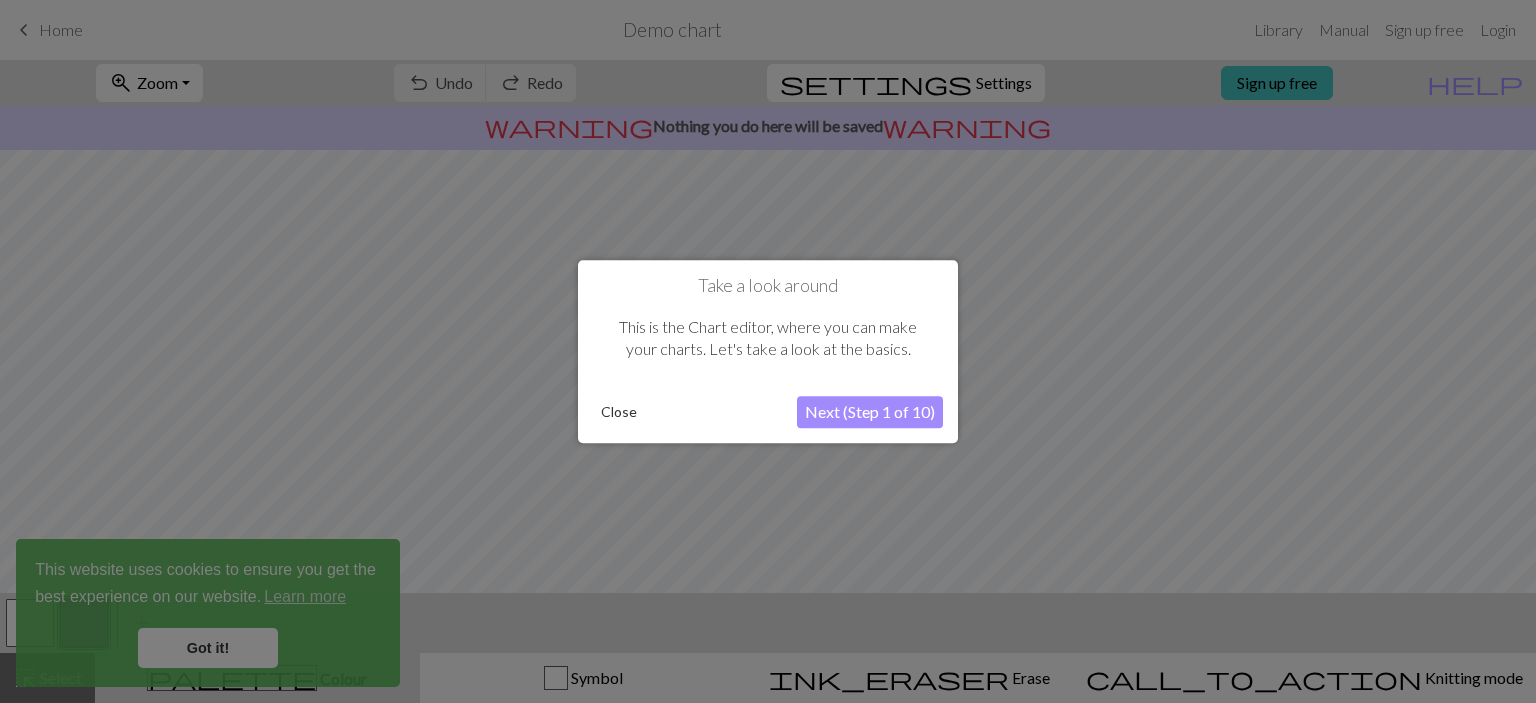 click on "Close" at bounding box center (619, 412) 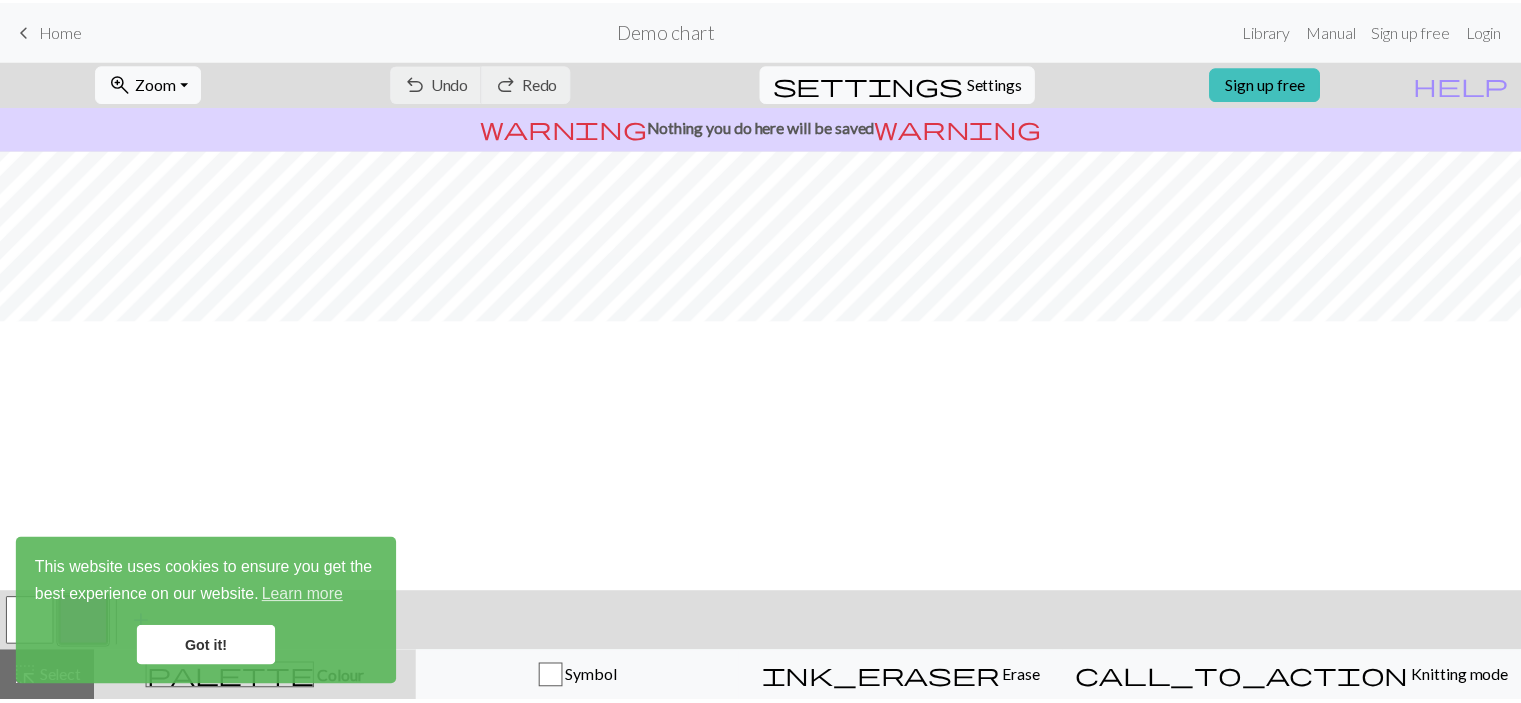 scroll, scrollTop: 0, scrollLeft: 0, axis: both 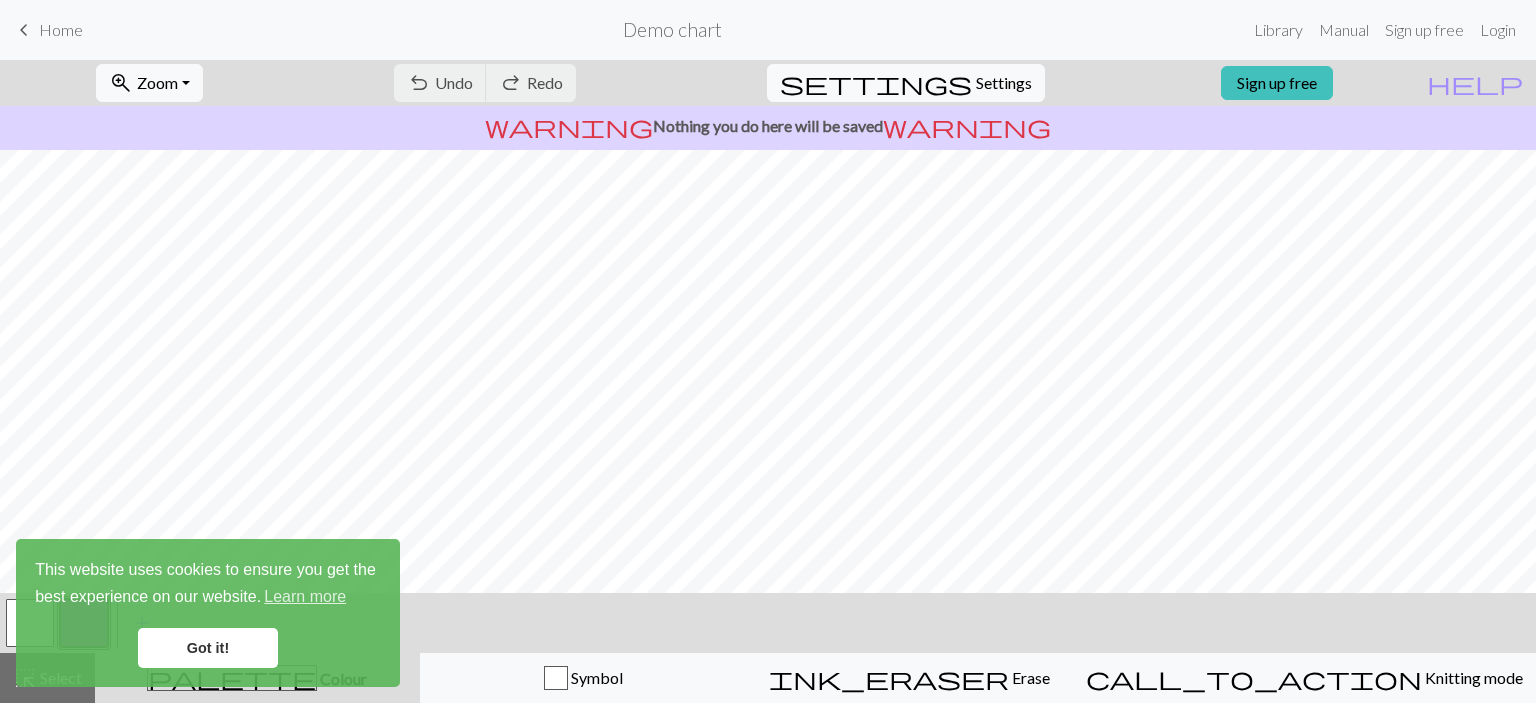 click on "Got it!" at bounding box center (208, 648) 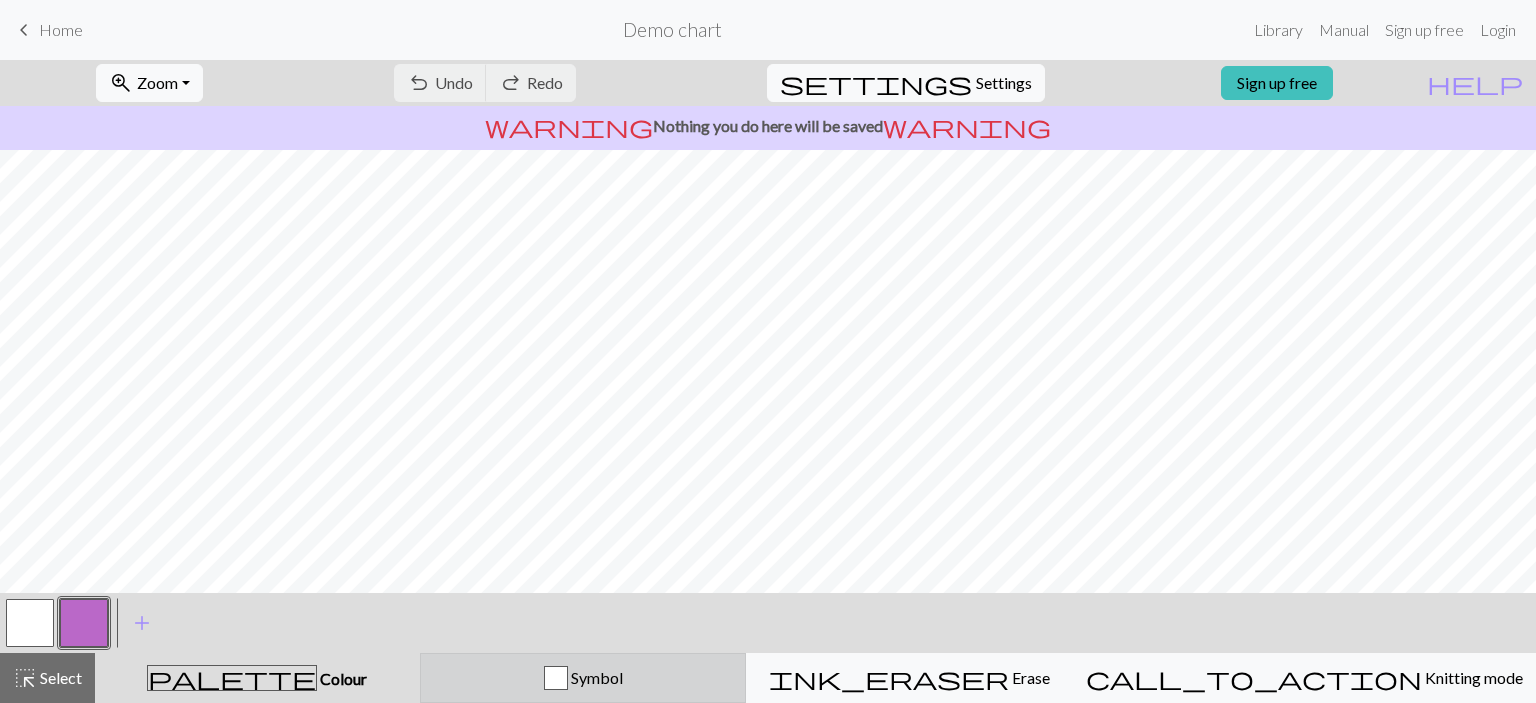 click at bounding box center [556, 678] 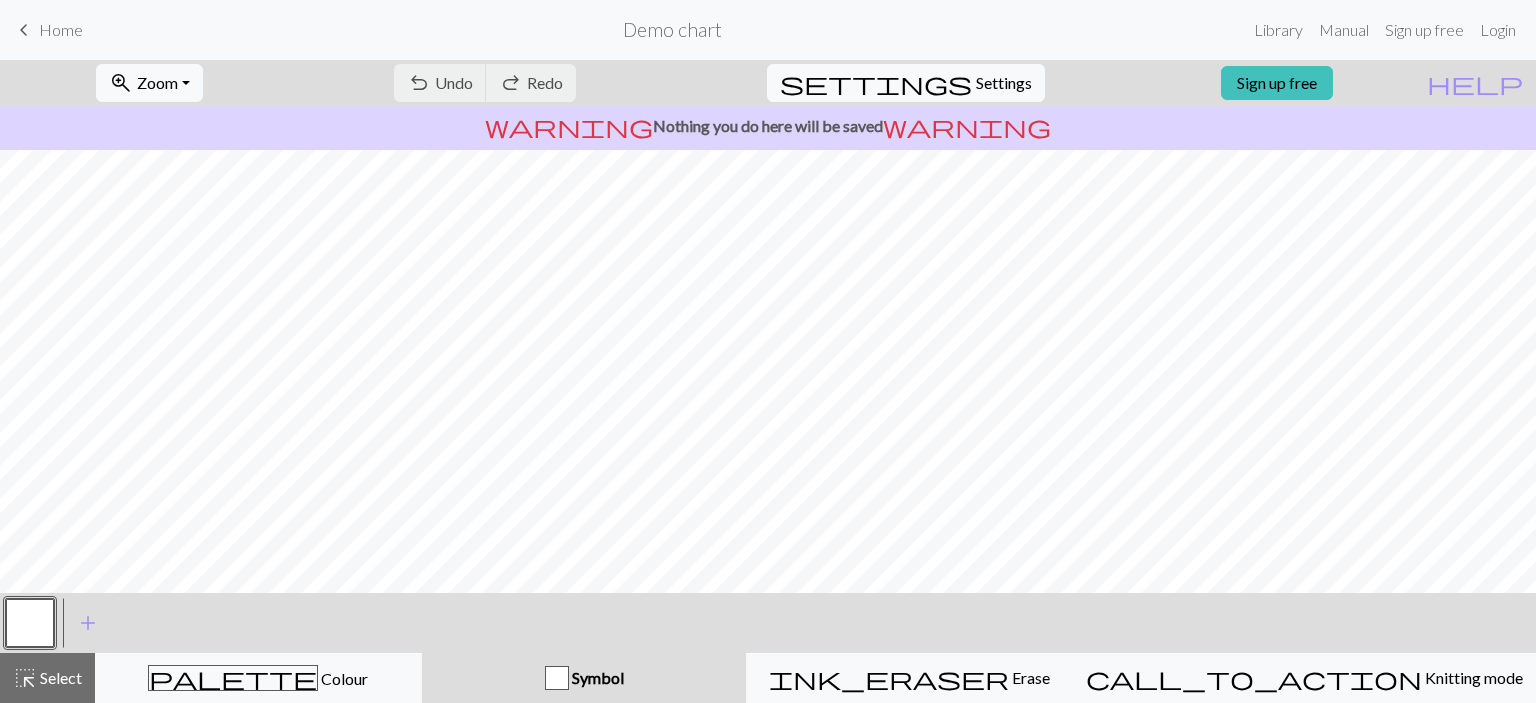 click at bounding box center (557, 678) 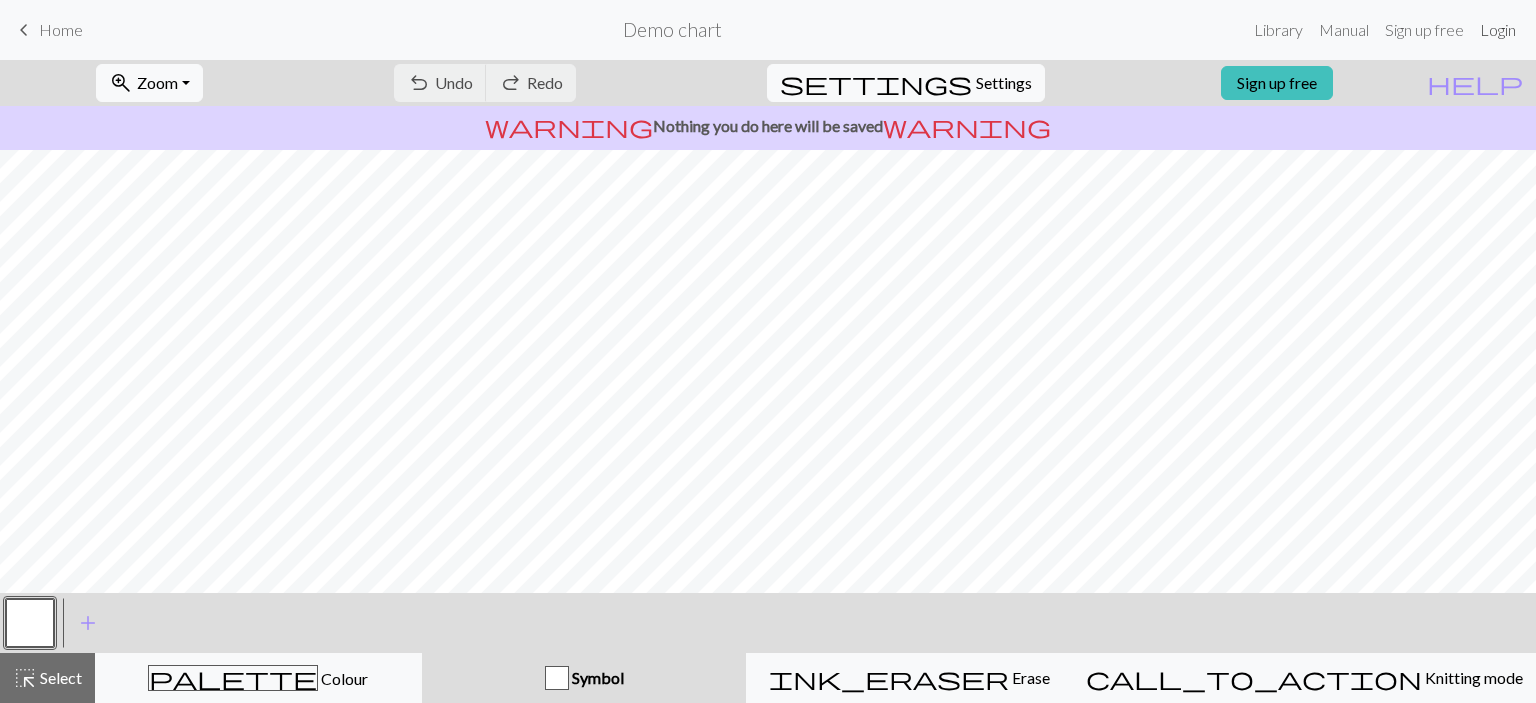 click on "Login" at bounding box center (1498, 30) 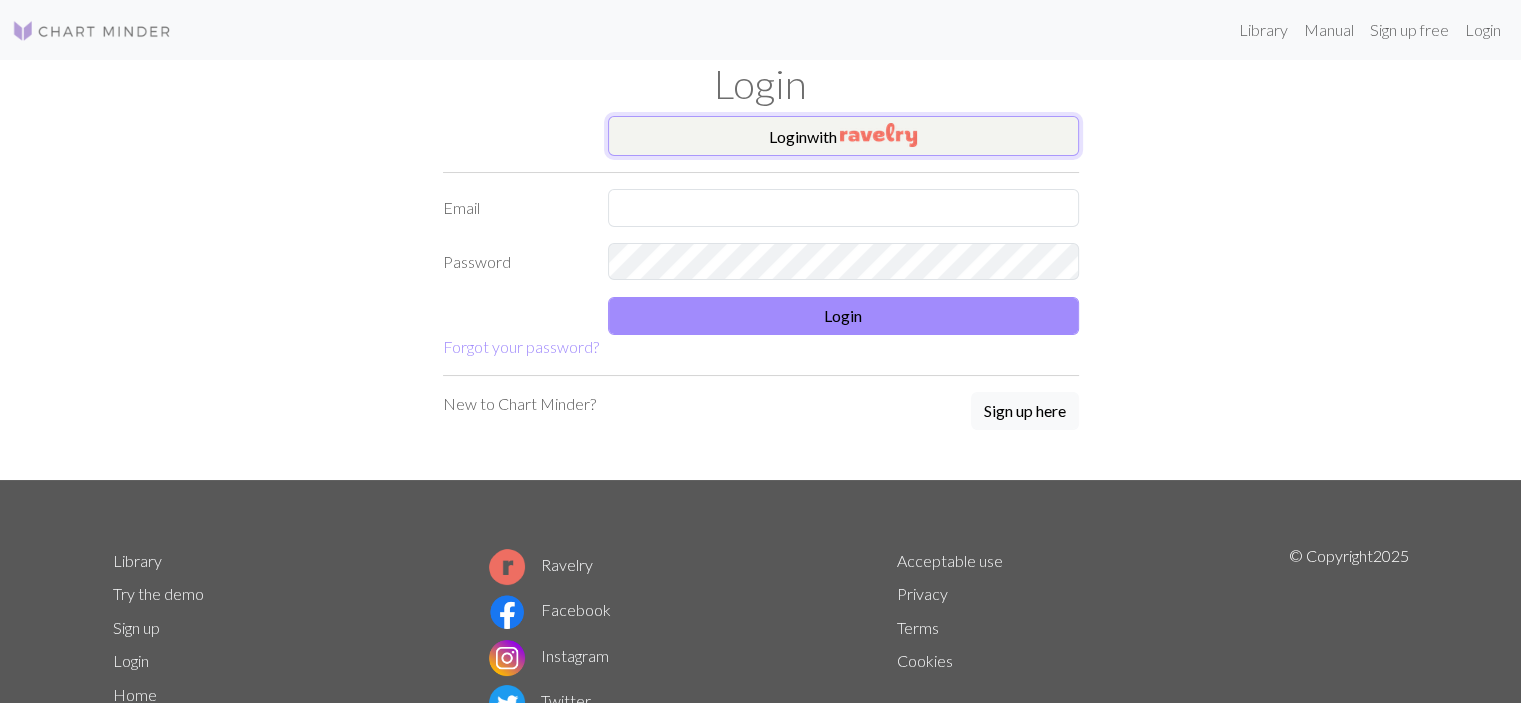 click on "Login  with" at bounding box center [843, 136] 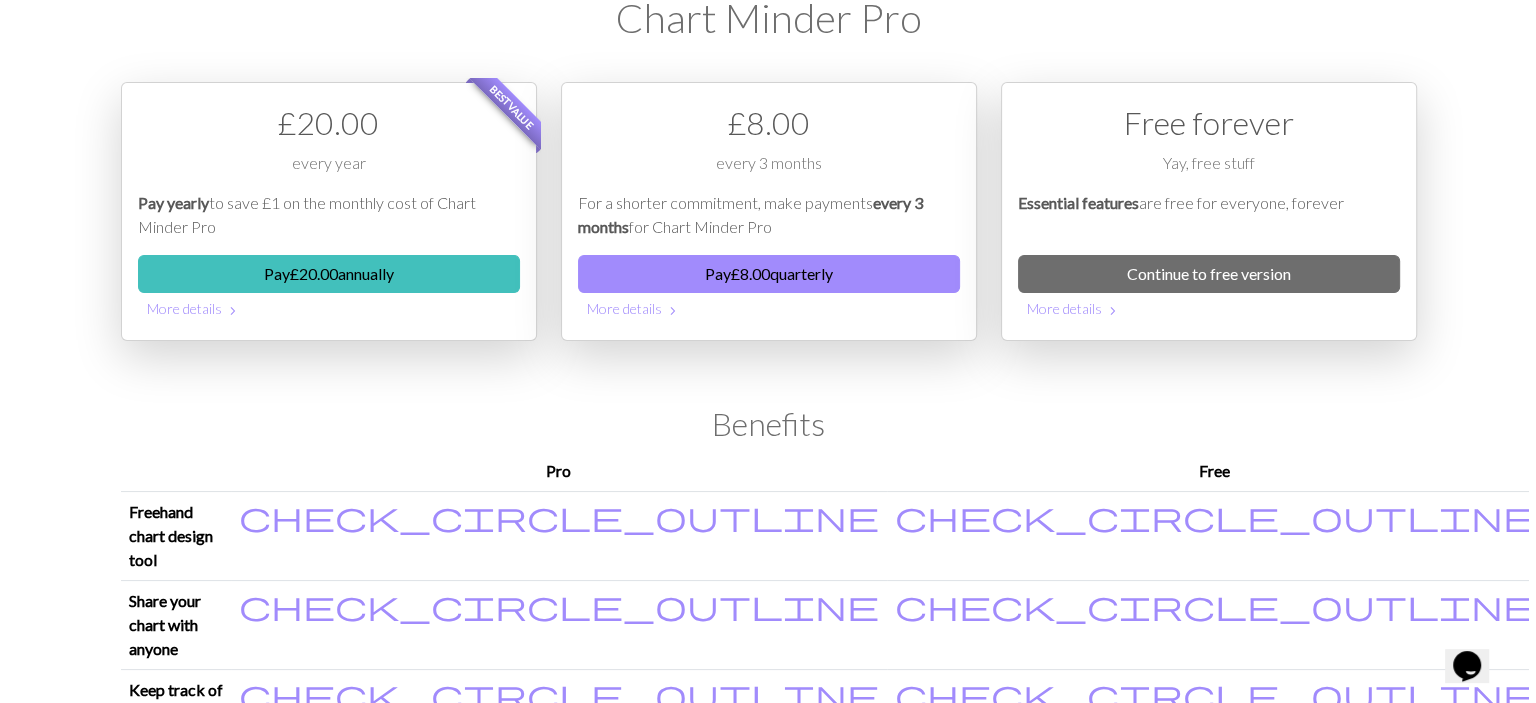 scroll, scrollTop: 0, scrollLeft: 0, axis: both 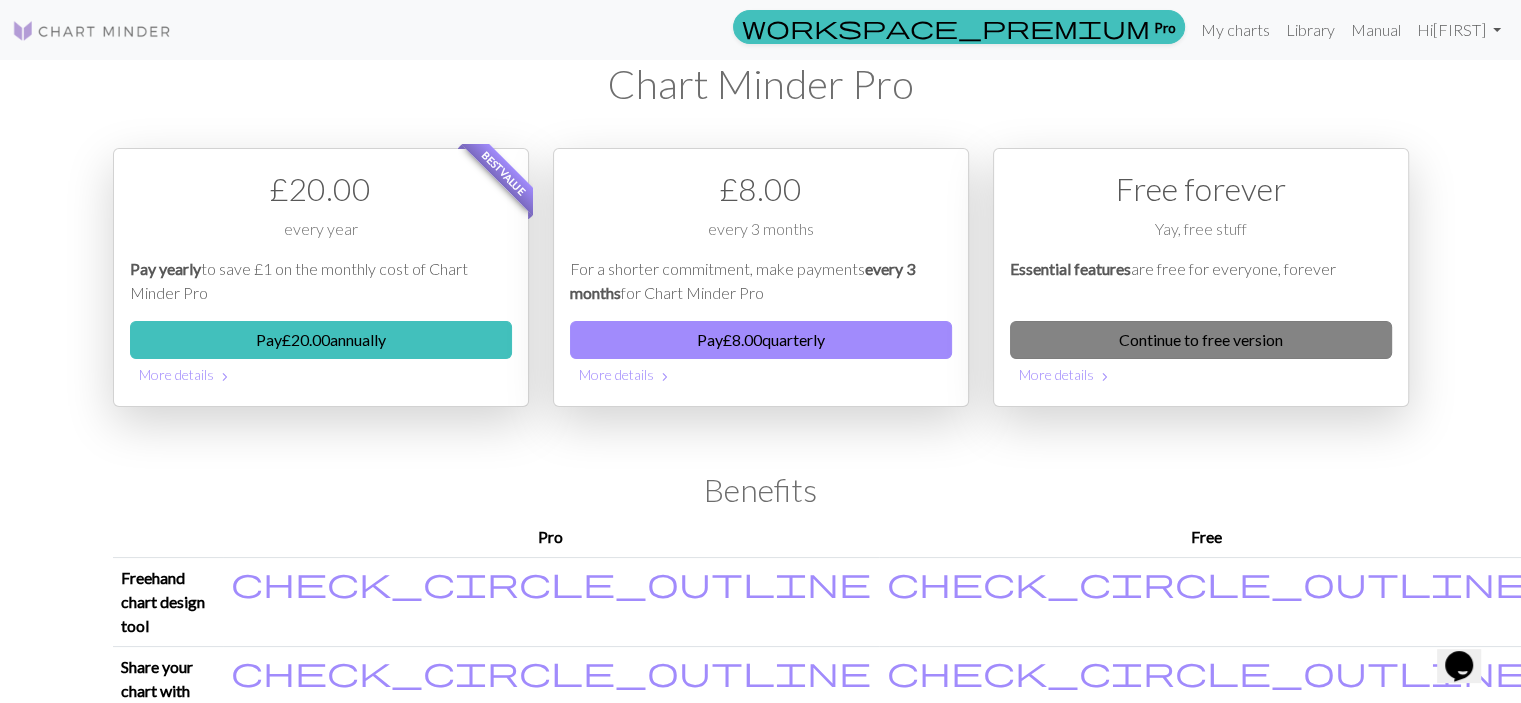click on "Continue to free version" at bounding box center [1201, 340] 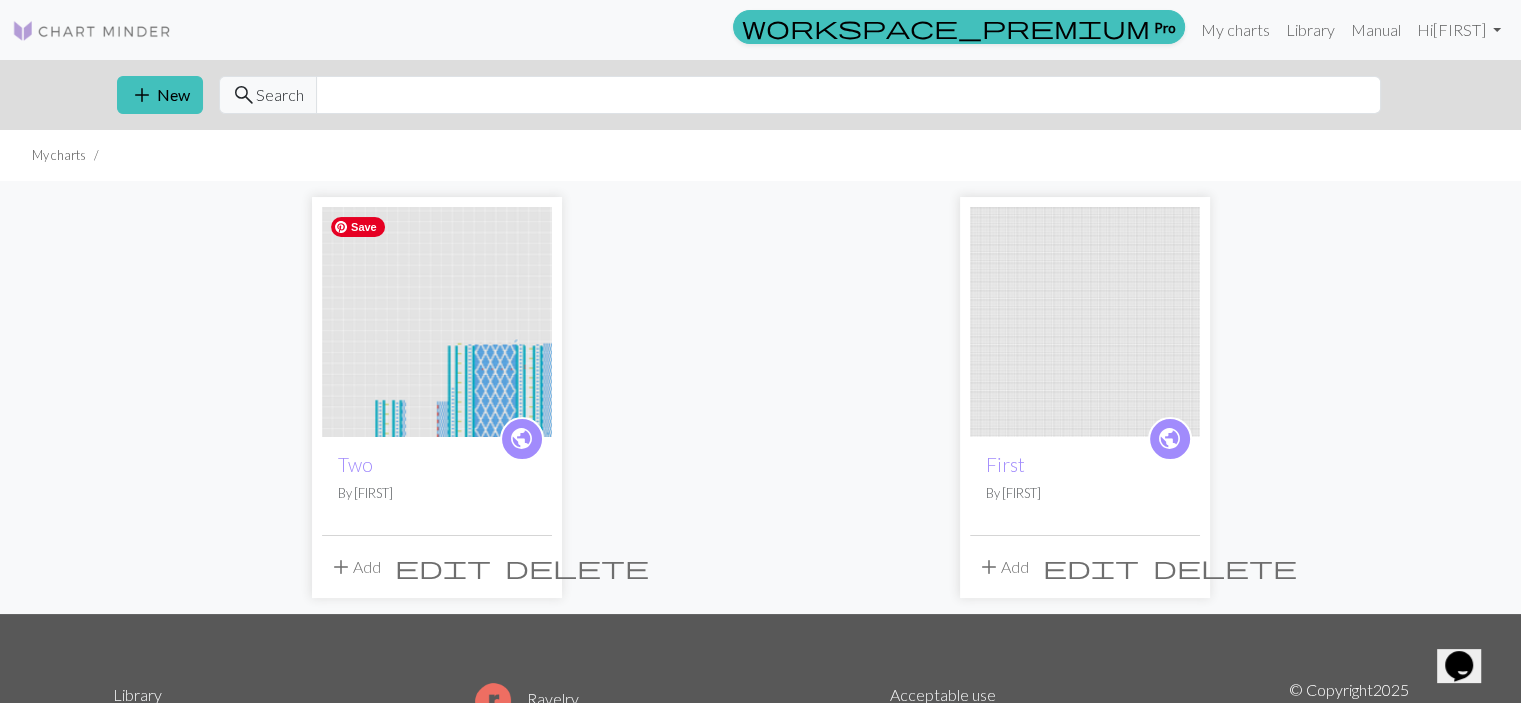 click at bounding box center (437, 322) 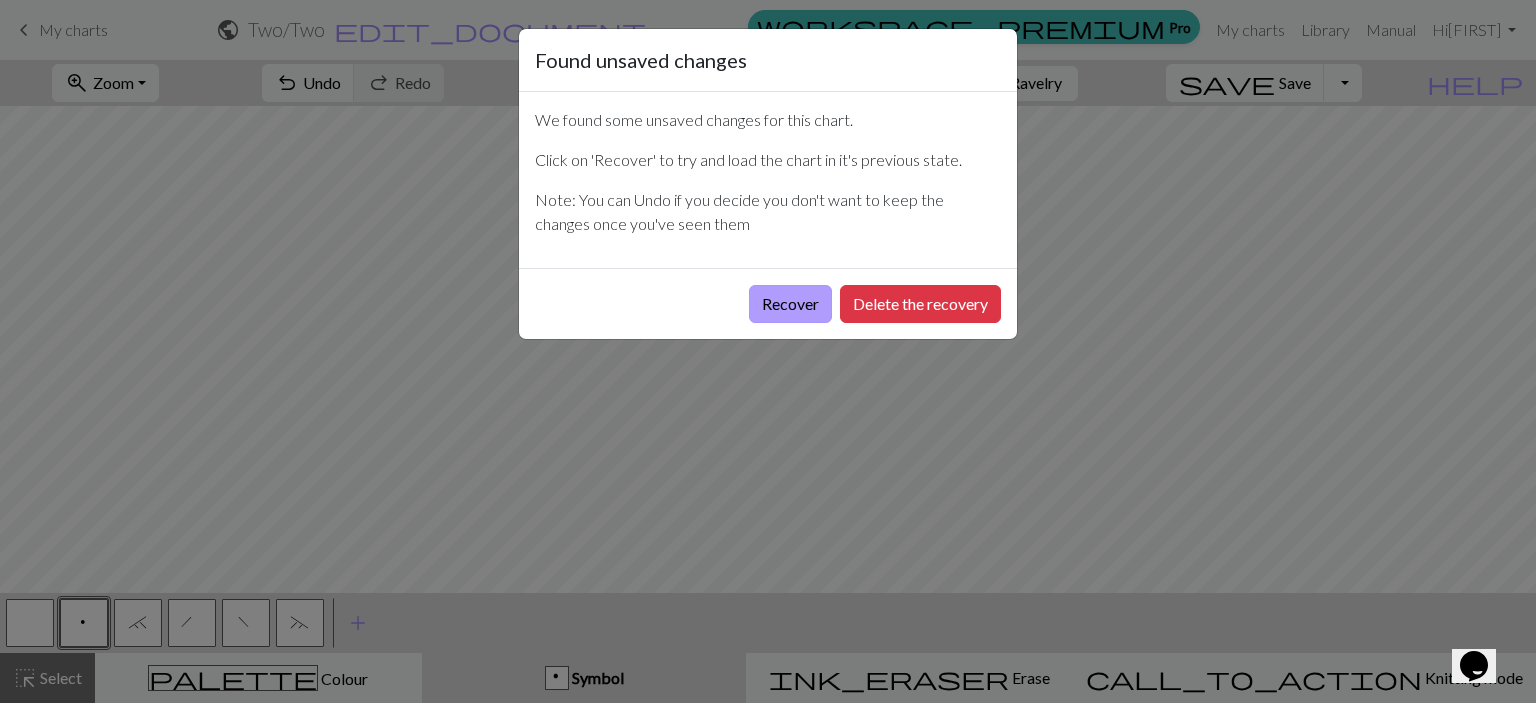 click on "Recover" at bounding box center (790, 304) 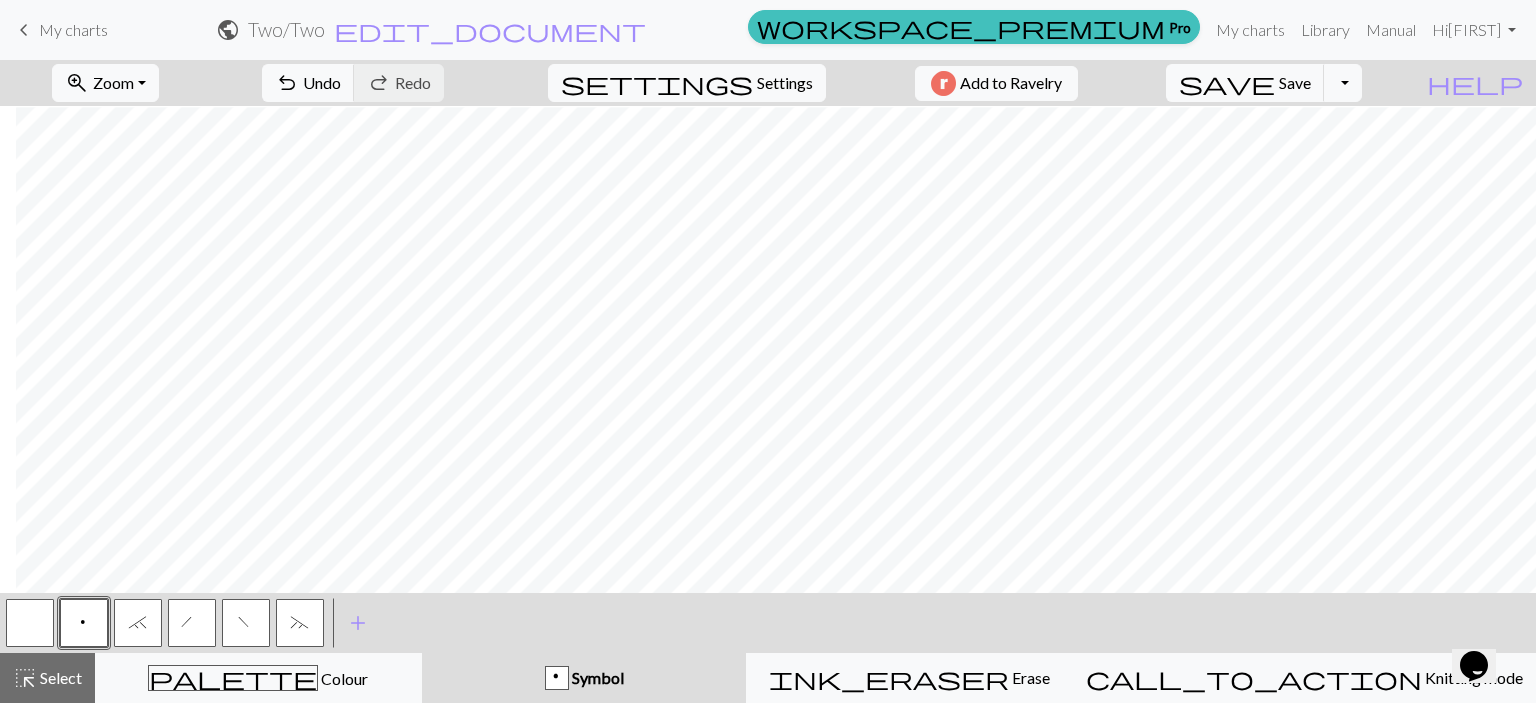 scroll, scrollTop: 1210, scrollLeft: 1192, axis: both 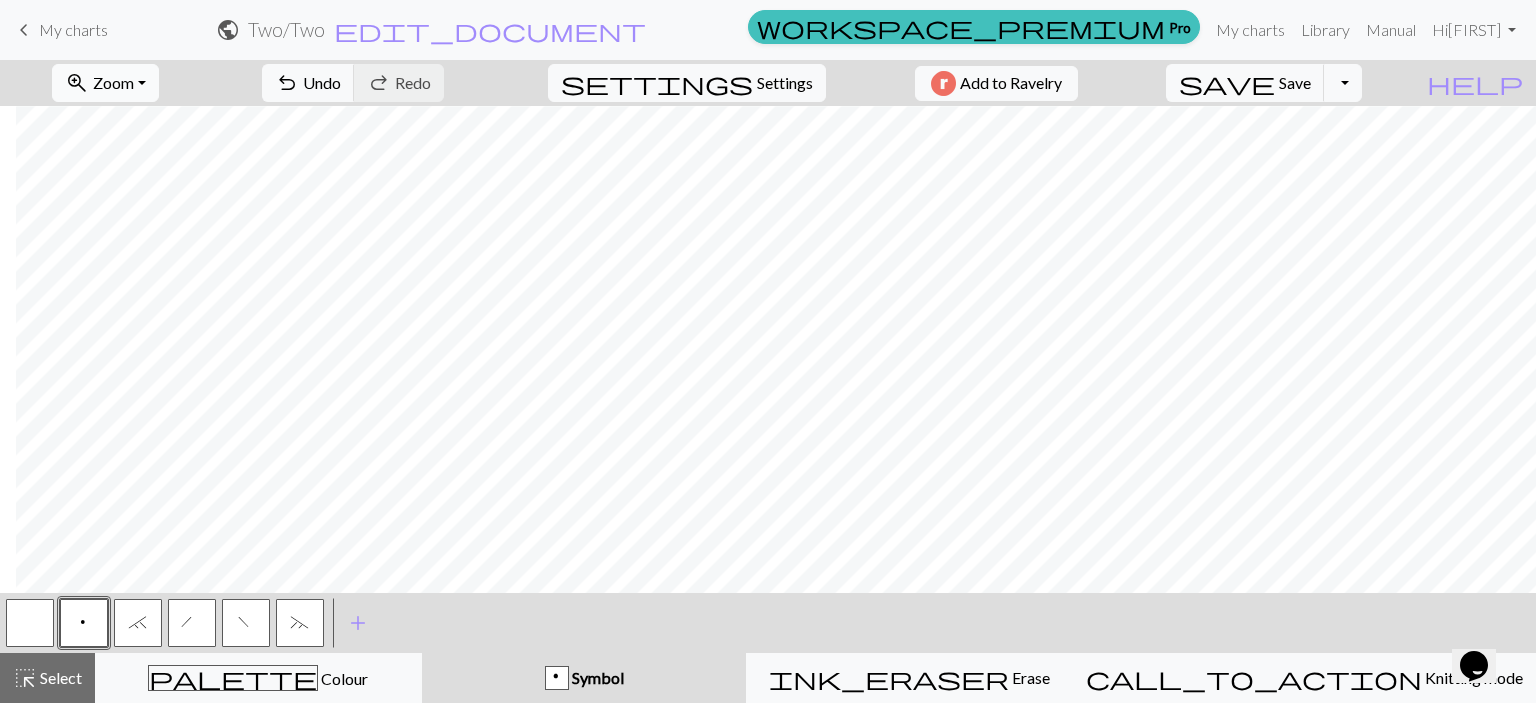 click on "zoom_in Zoom Zoom" at bounding box center (105, 83) 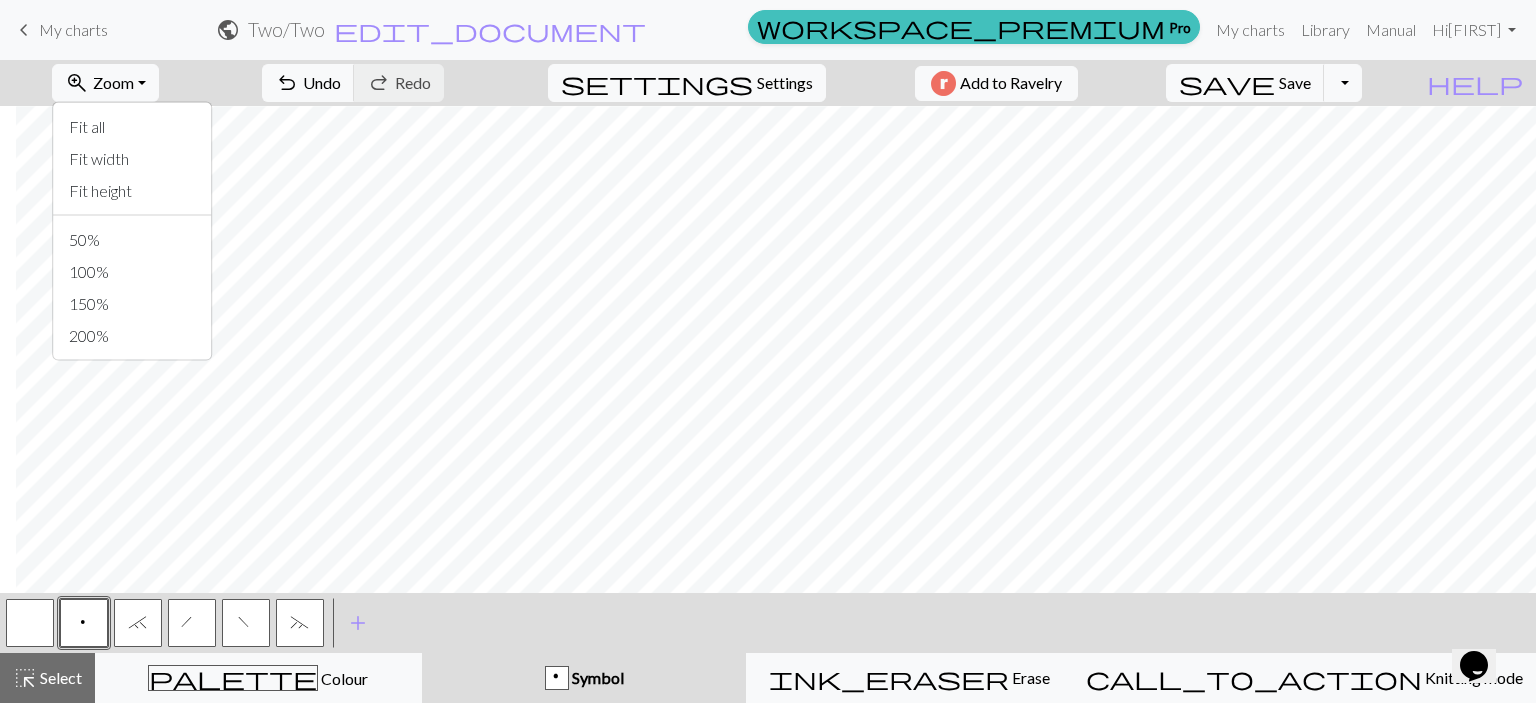click on "keyboard_arrow_left   My charts public Two  /  Two edit_document Edit settings workspace_premium  Pro My charts Library Manual Hi  [FIRST]   Account settings Logout" at bounding box center (768, 30) 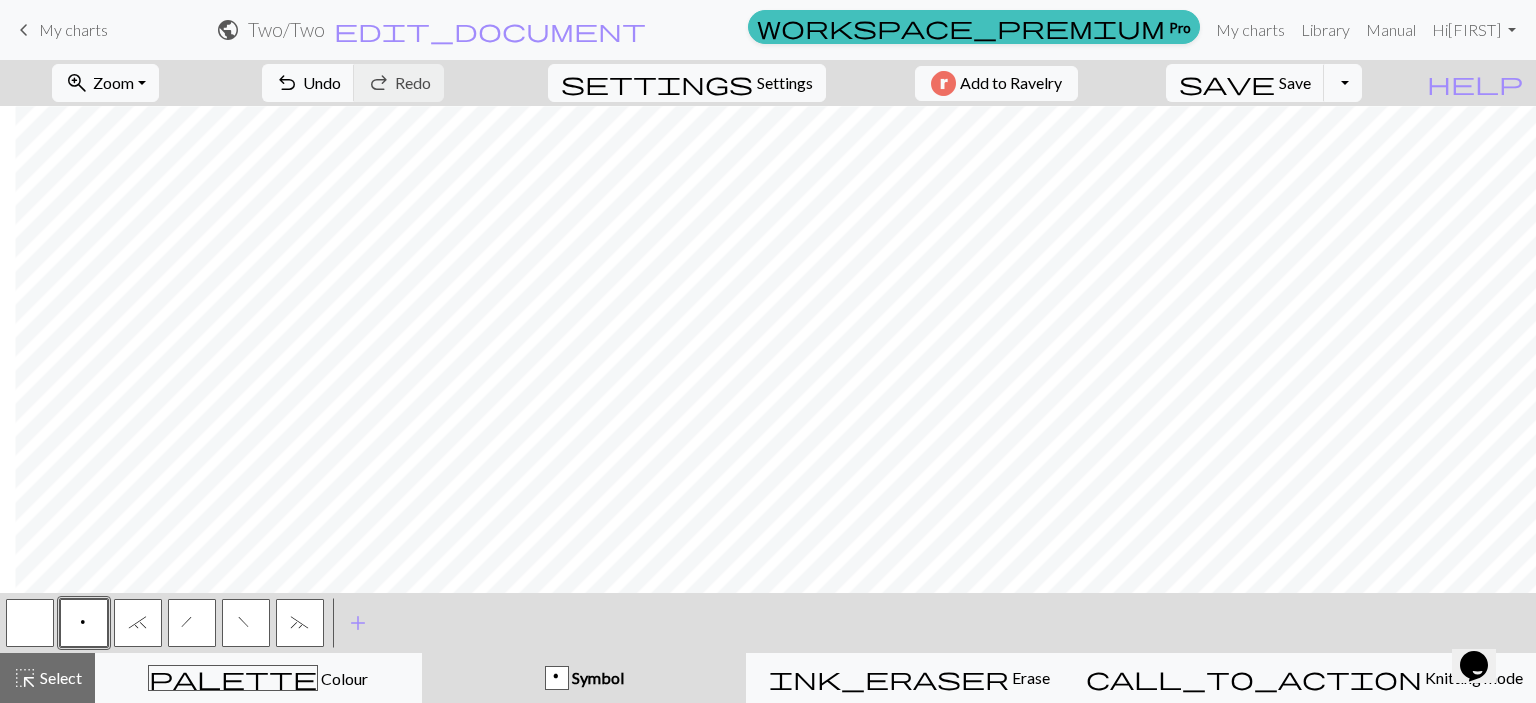 scroll, scrollTop: 1210, scrollLeft: 1089, axis: both 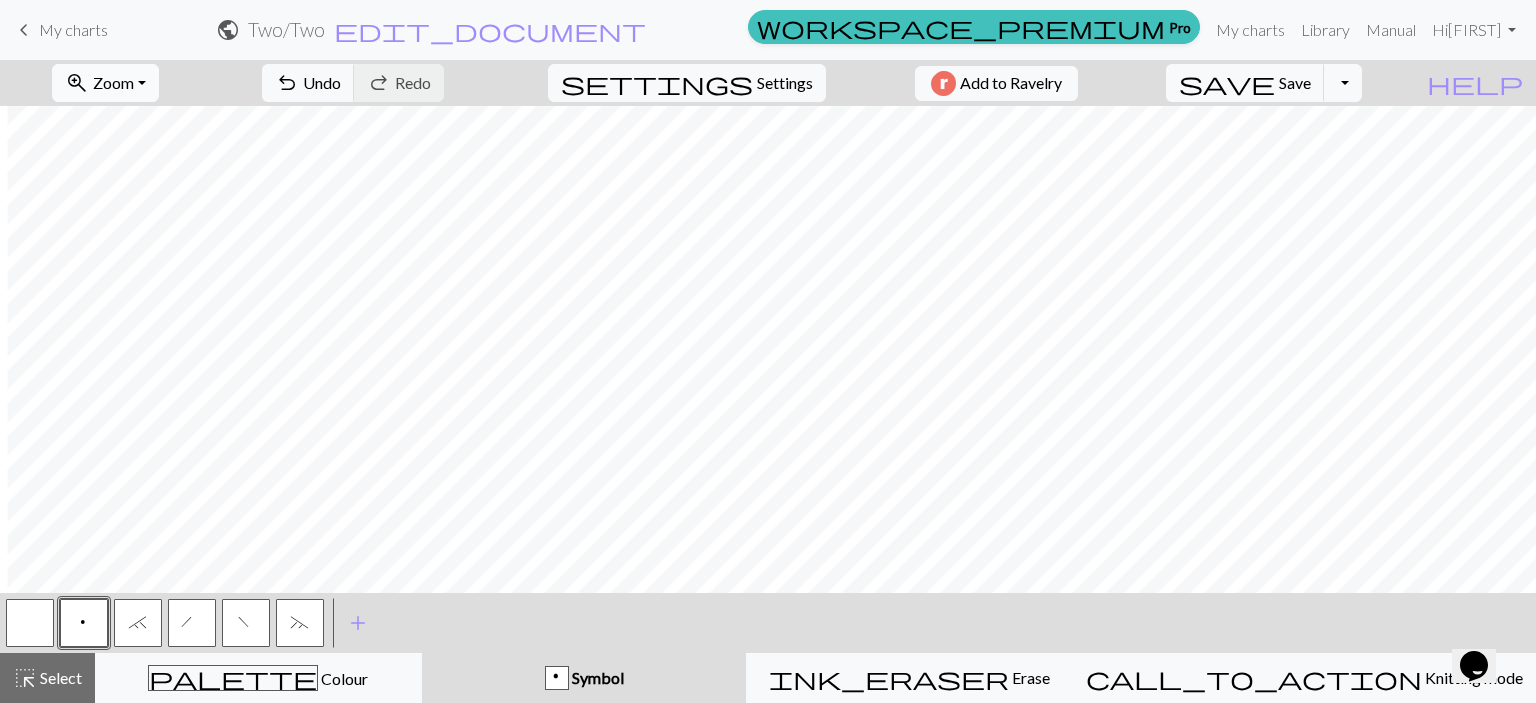 click on "zoom_in Zoom Zoom" at bounding box center (105, 83) 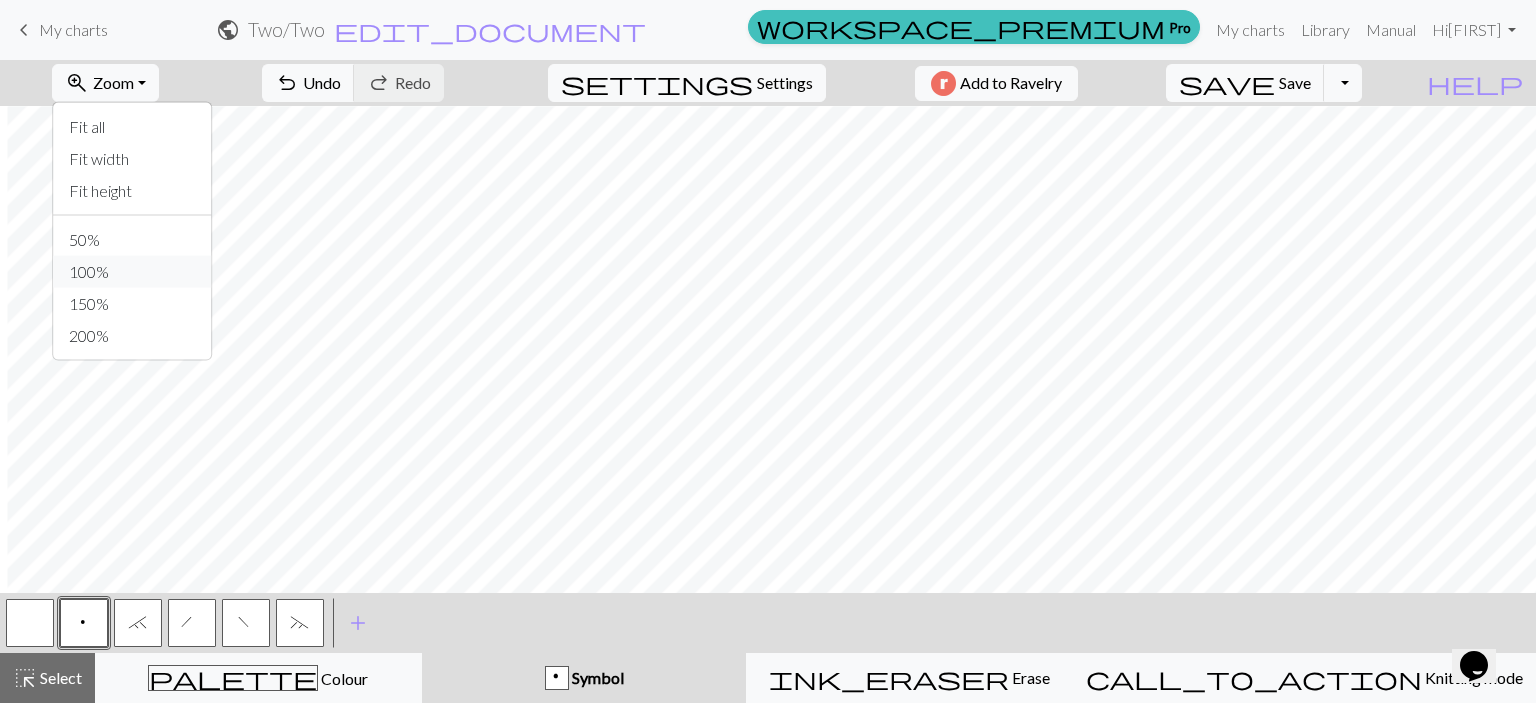 click on "100%" at bounding box center [132, 272] 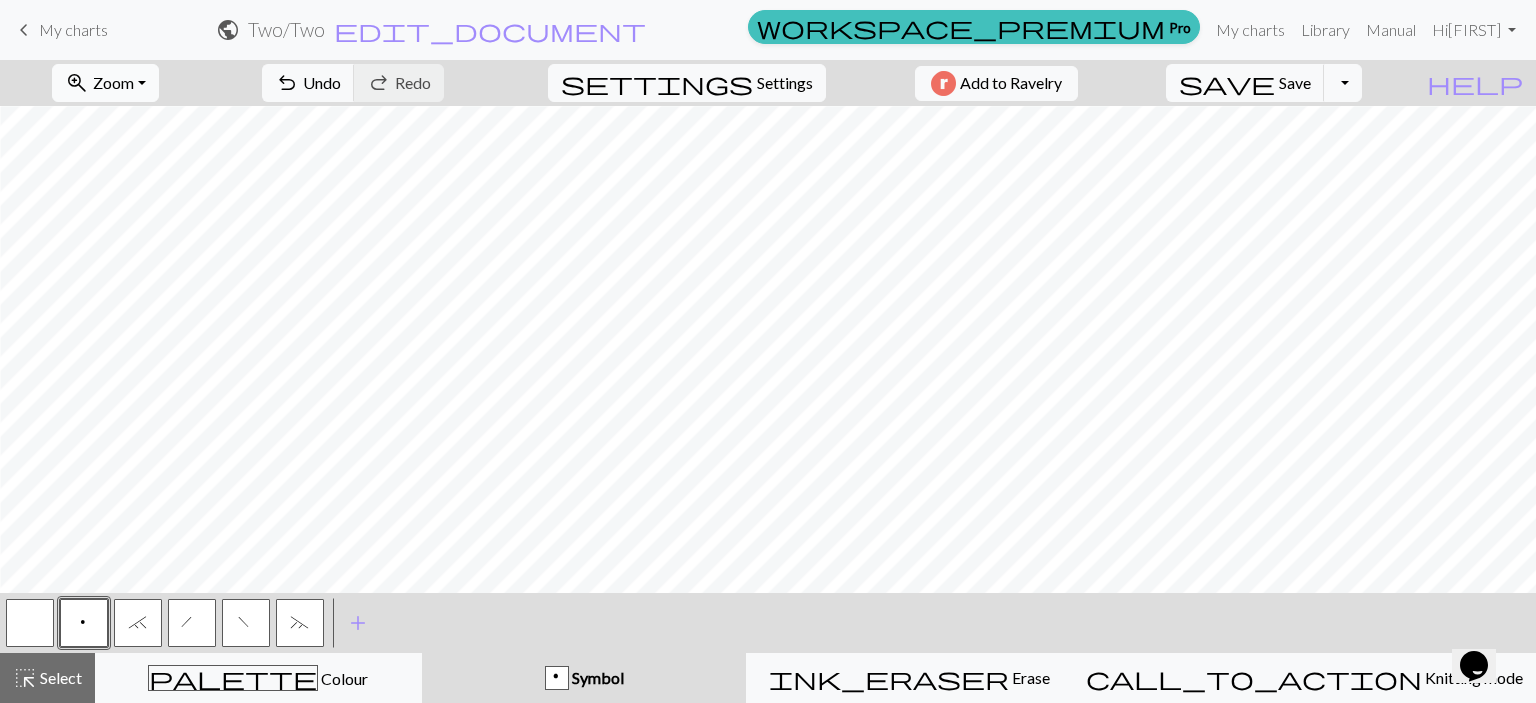 click on "zoom_in Zoom Zoom" at bounding box center (105, 83) 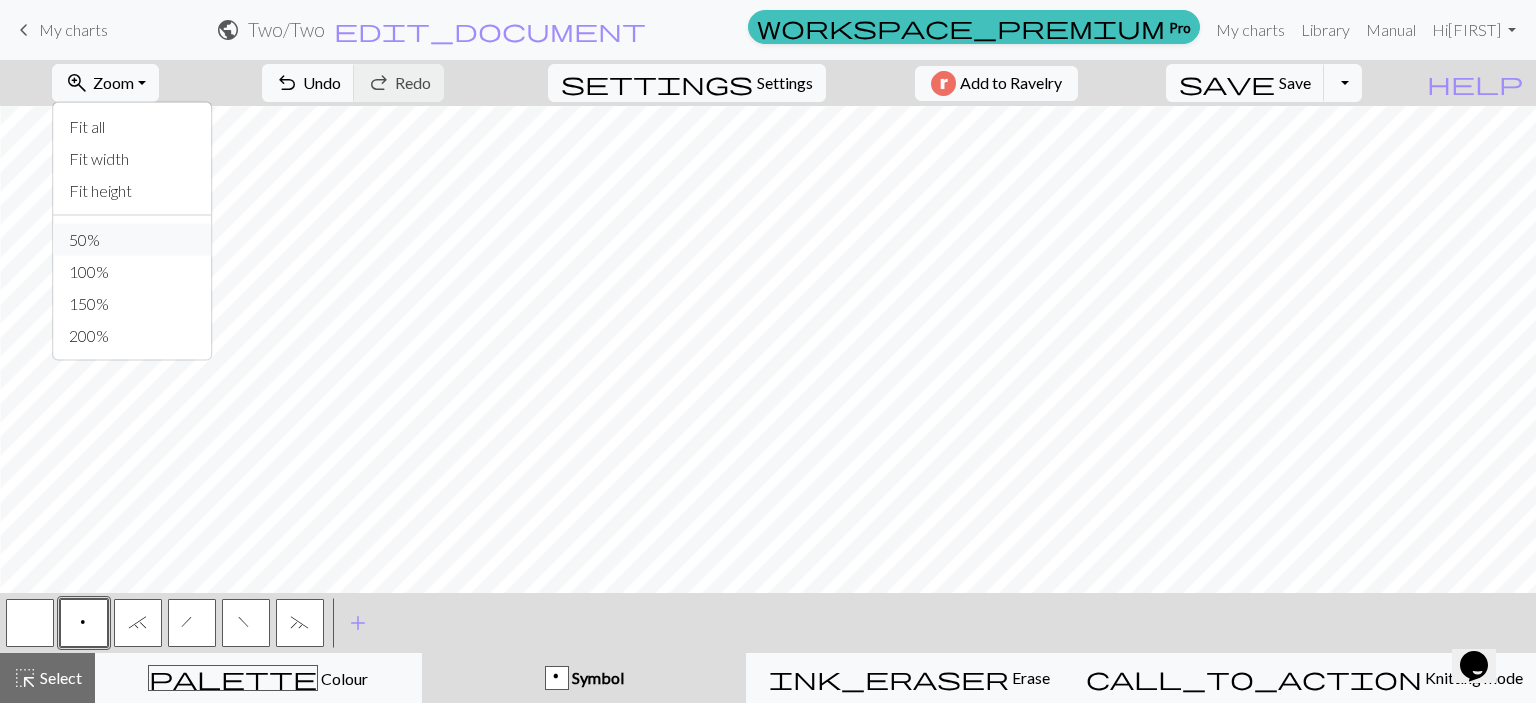 click on "50%" at bounding box center [132, 240] 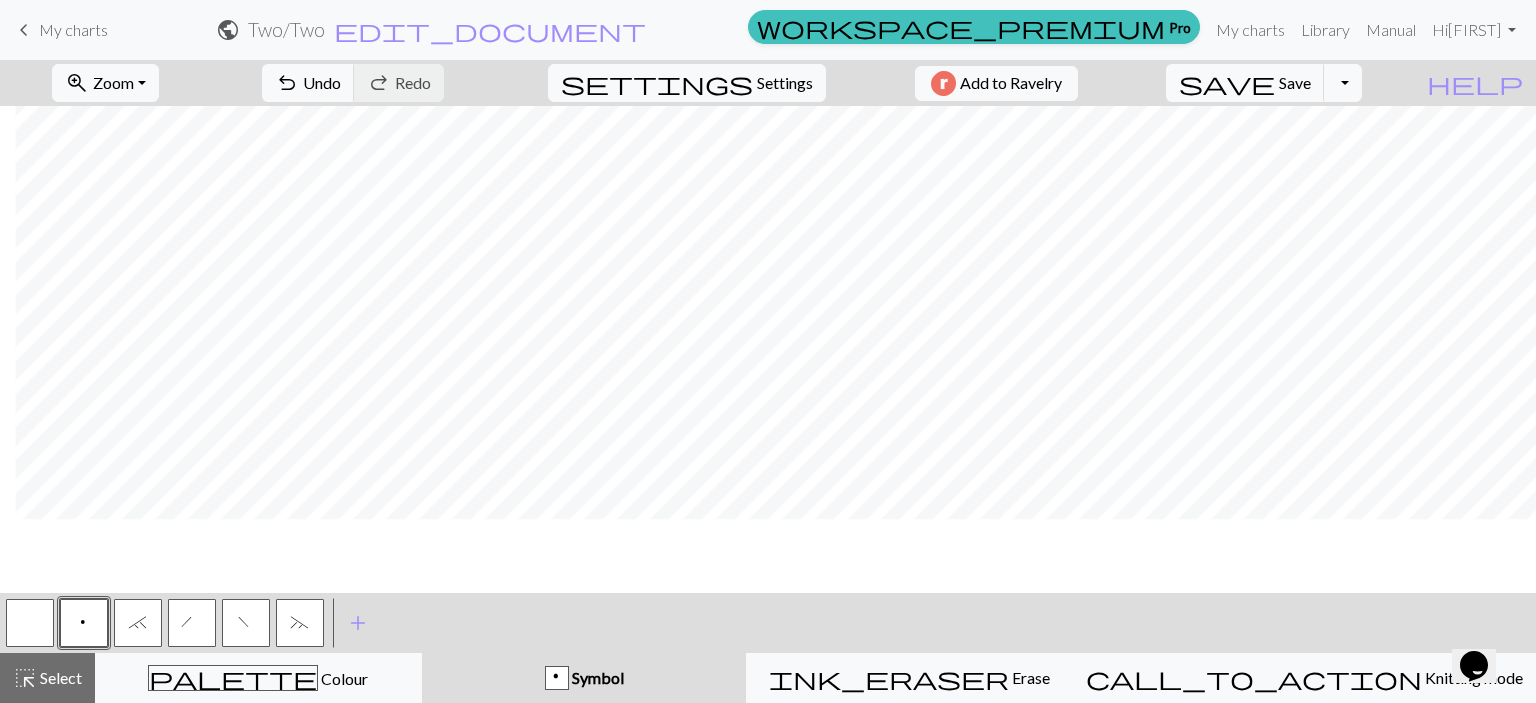 scroll, scrollTop: 1134, scrollLeft: 1089, axis: both 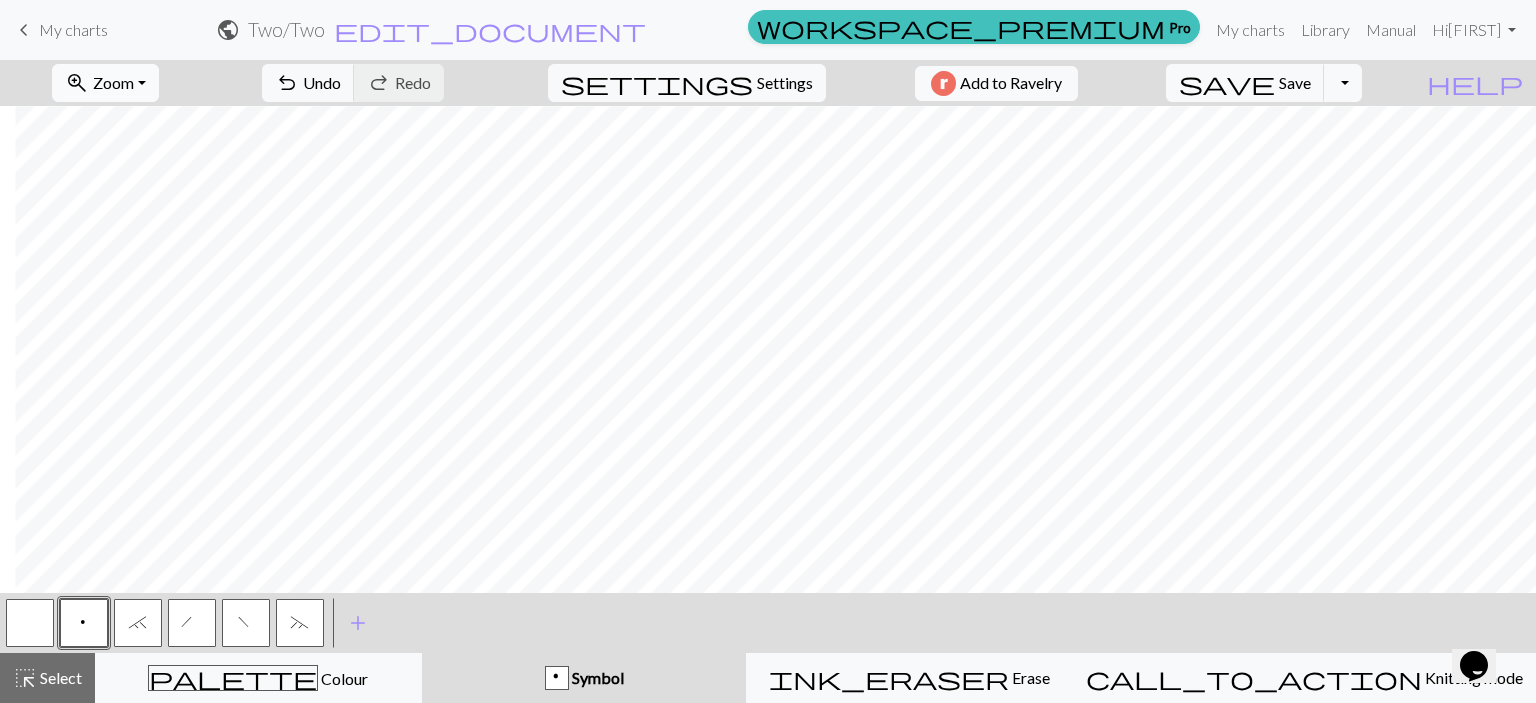 click on "Zoom" at bounding box center (113, 82) 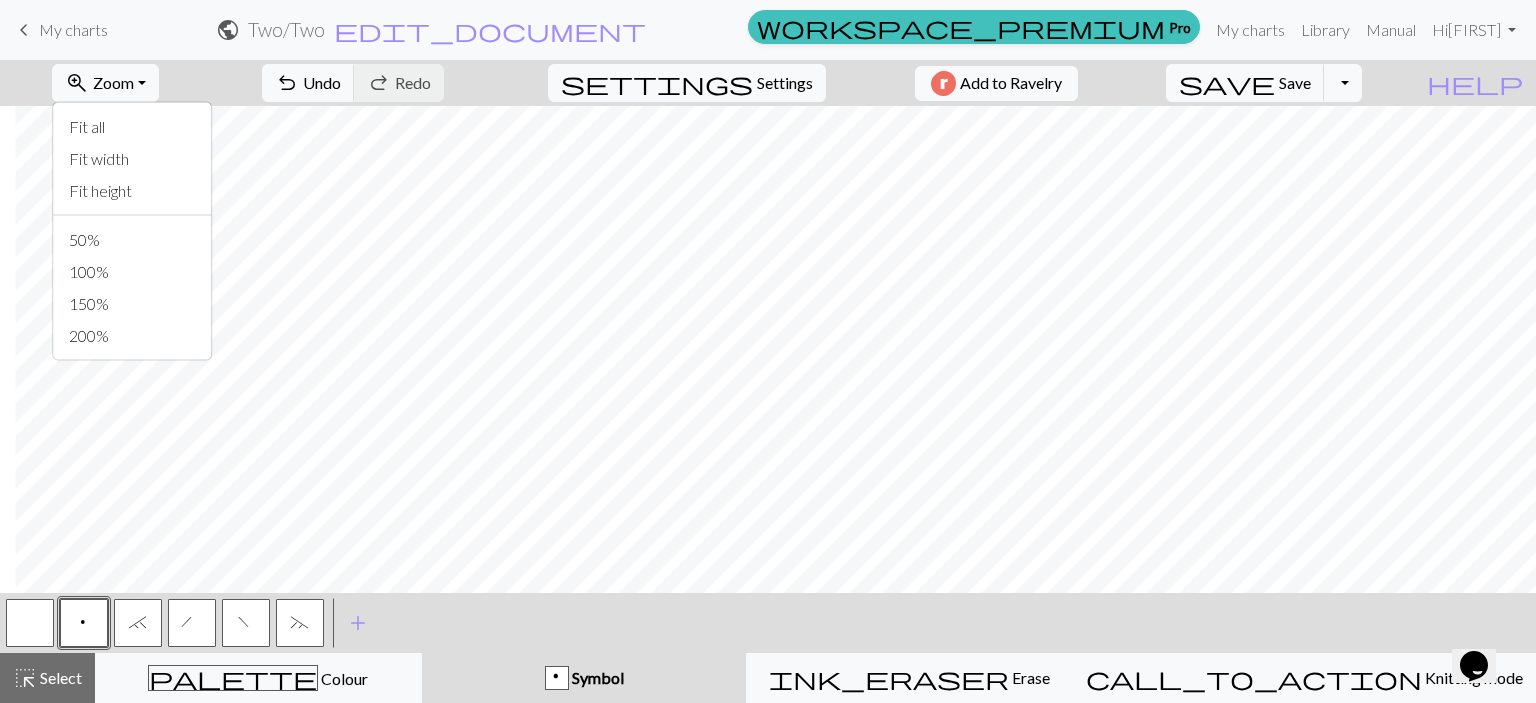 click on "zoom_in Zoom Zoom Fit all Fit width Fit height 50% 100% 150% 200% undo Undo Undo redo Redo Redo settings  Settings    Add to Ravelry save Save Save Toggle Dropdown file_copy  Save a copy save_alt  Download" at bounding box center [707, 83] 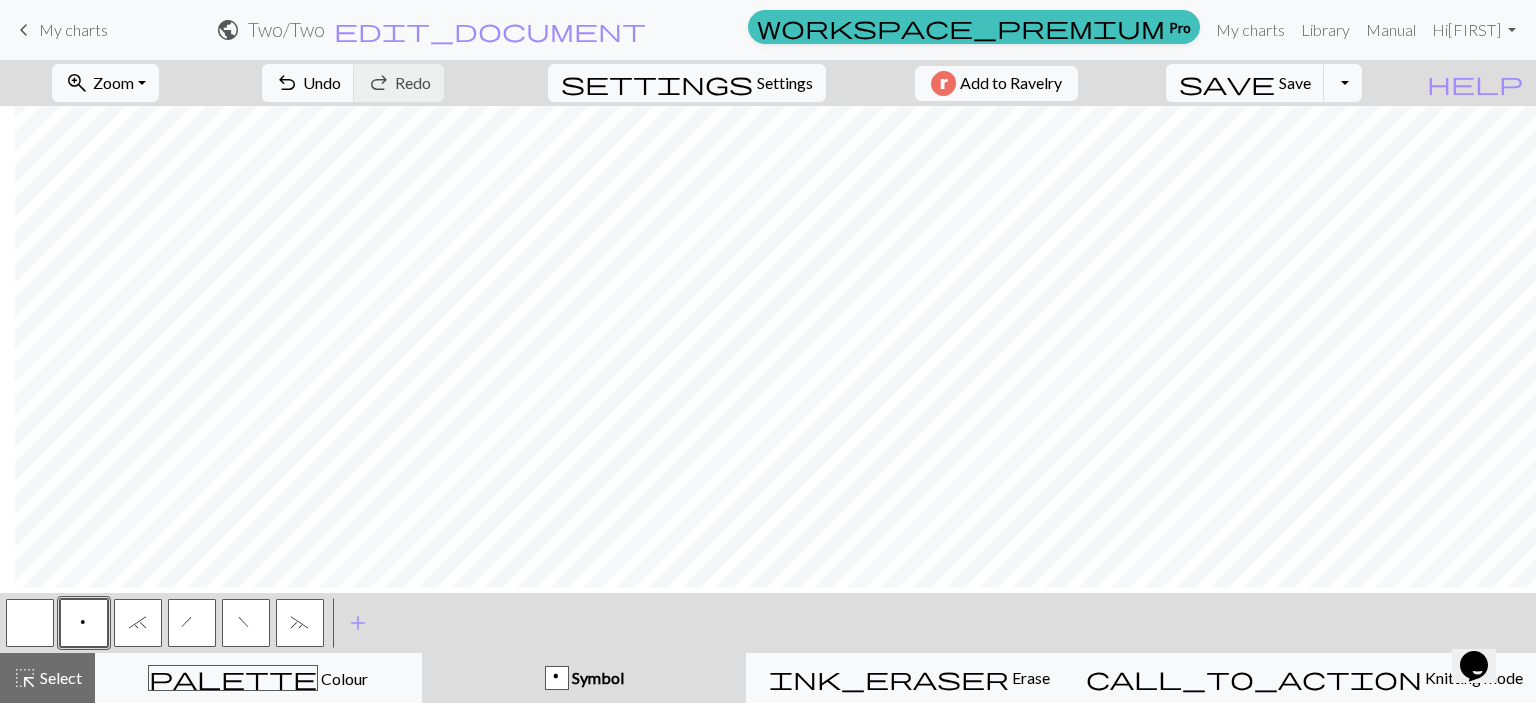 scroll, scrollTop: 1093, scrollLeft: 1088, axis: both 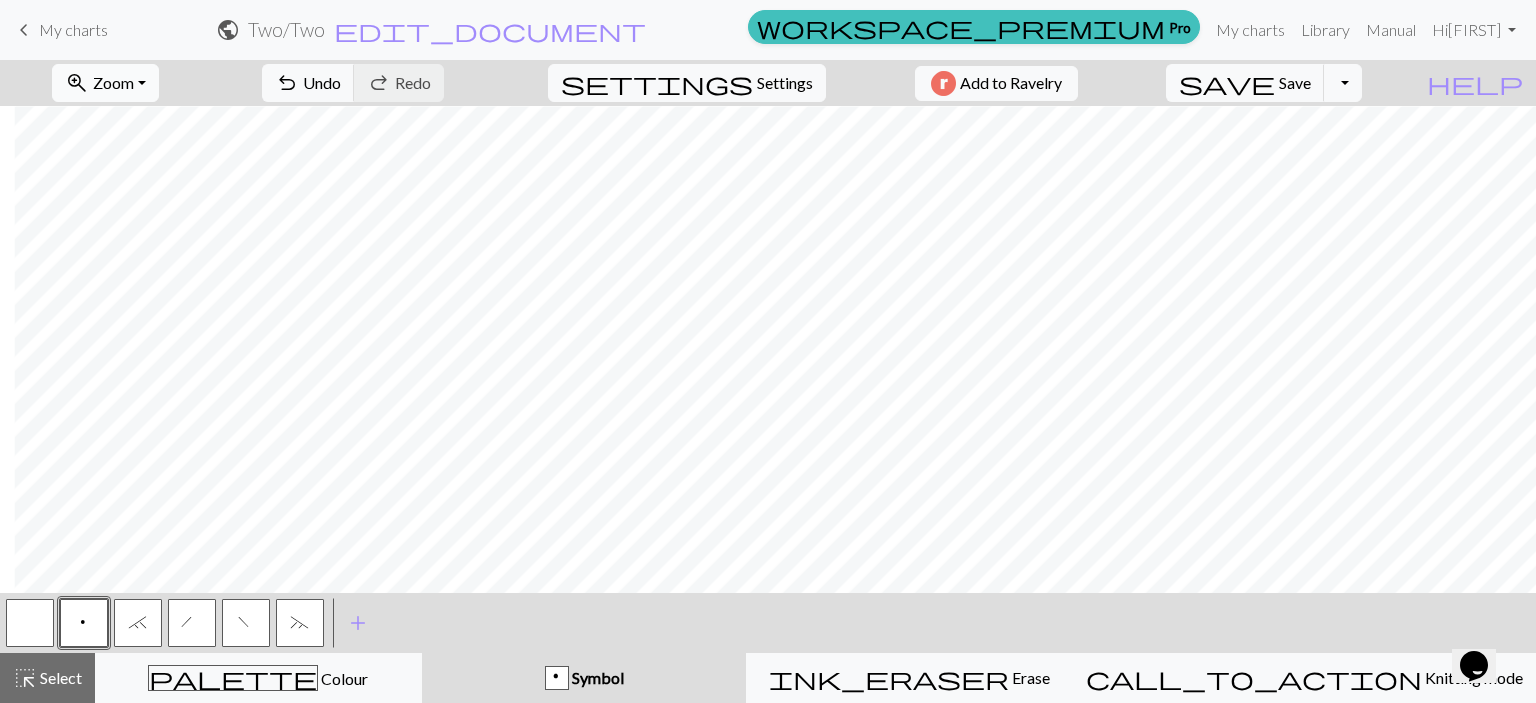 click on "Zoom" at bounding box center (113, 82) 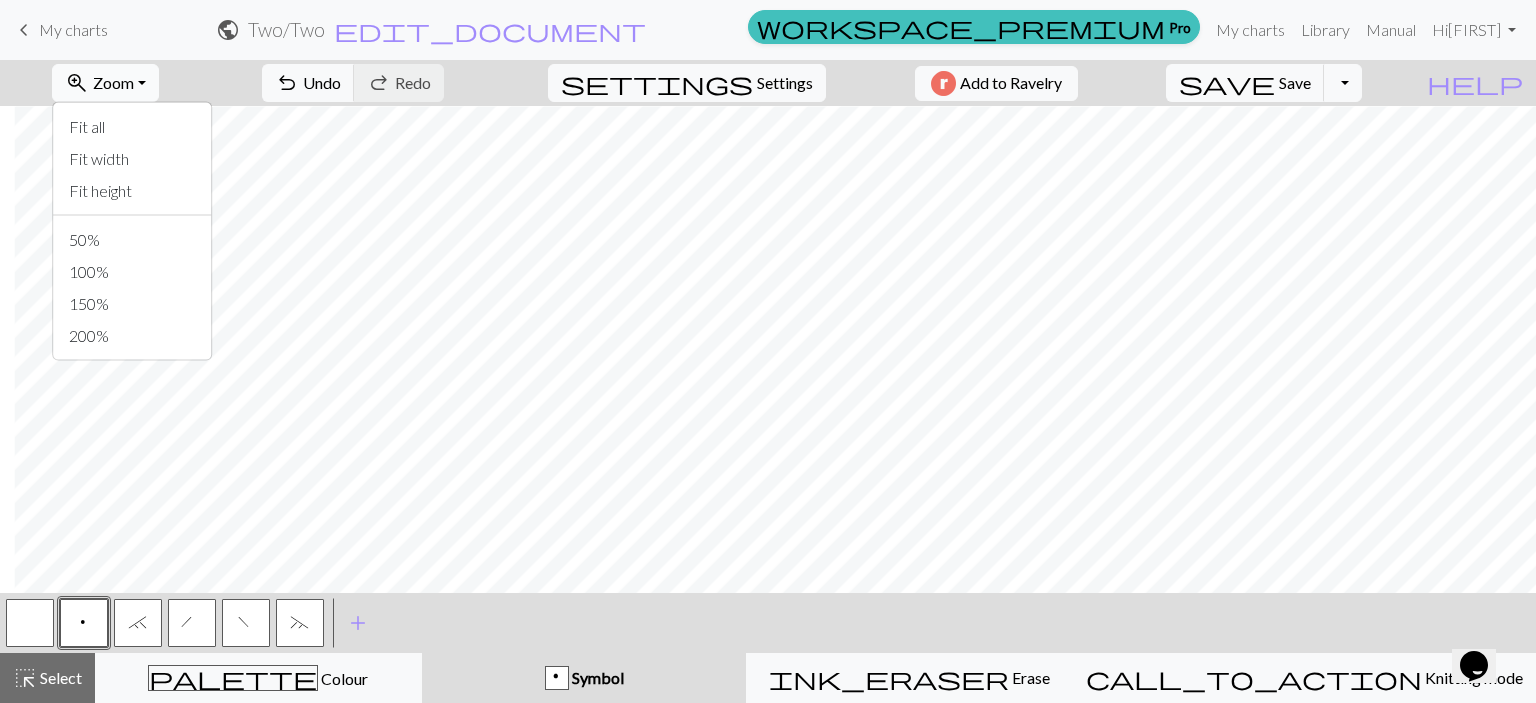 click on "Zoom" at bounding box center (113, 82) 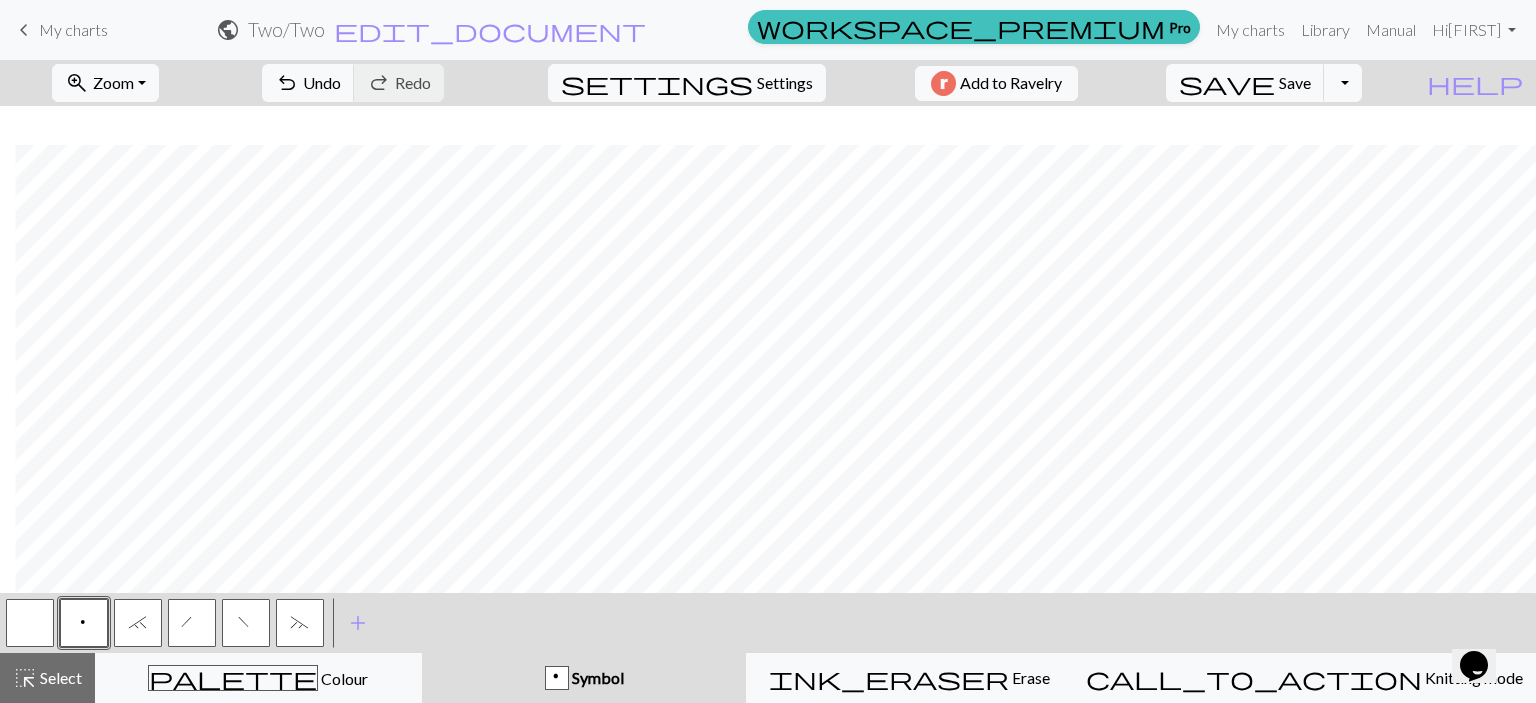 scroll, scrollTop: 1132, scrollLeft: 1088, axis: both 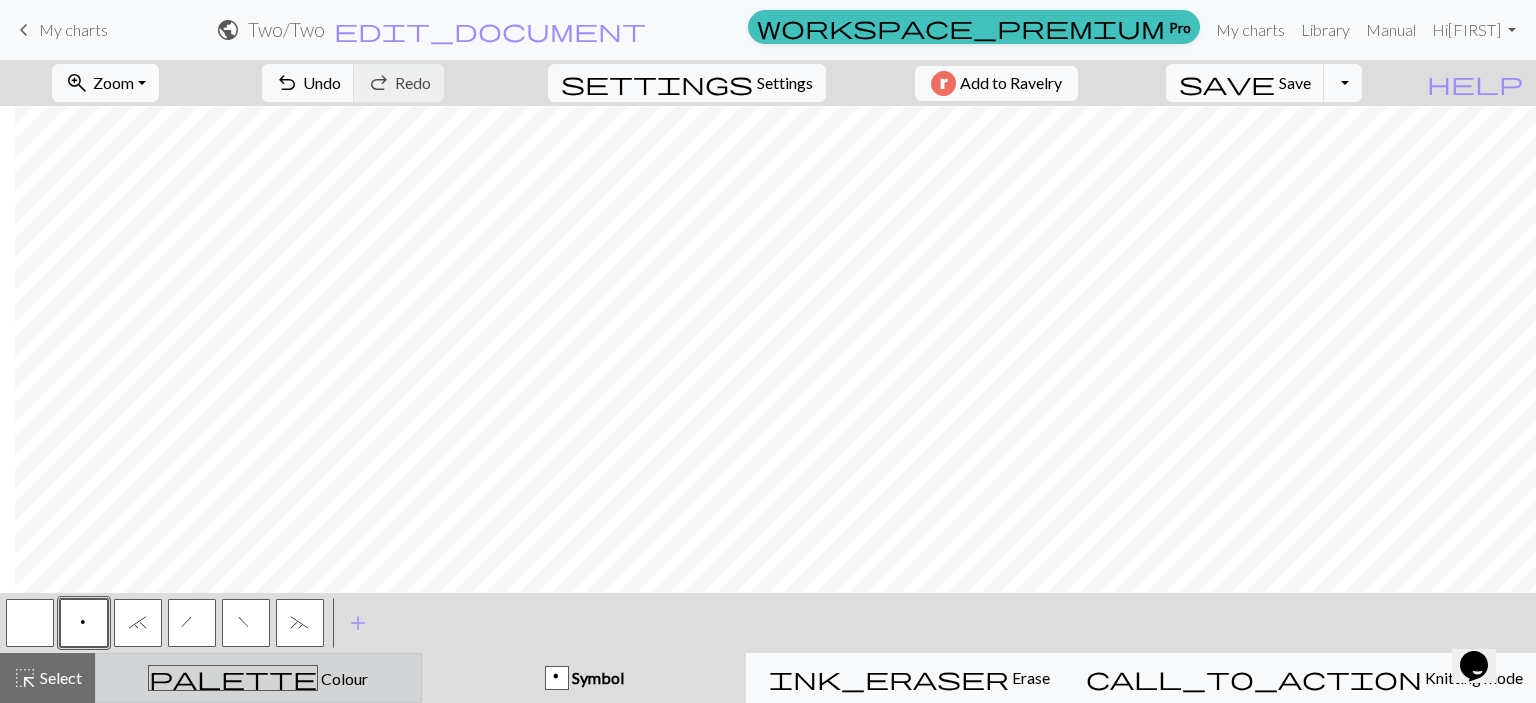 click on "palette" at bounding box center [233, 678] 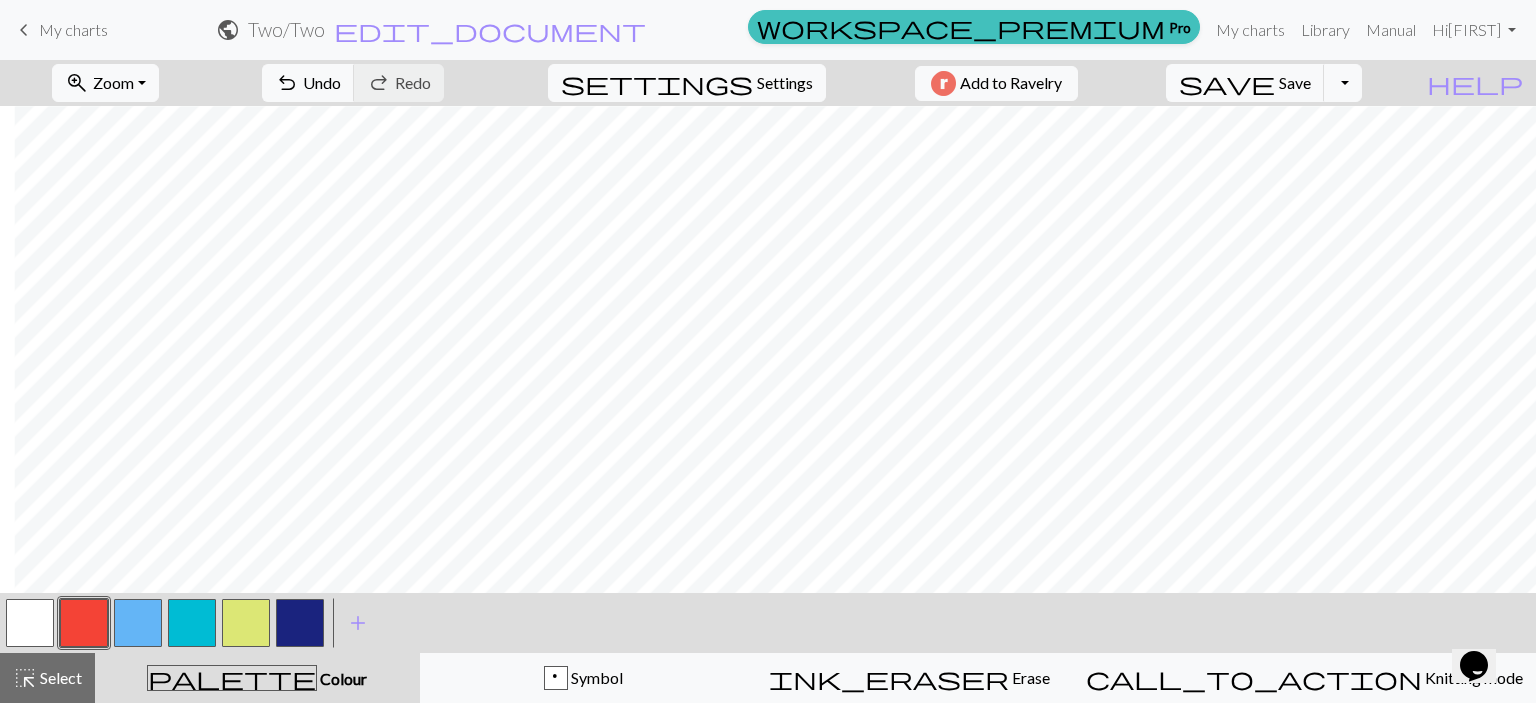 click at bounding box center [84, 623] 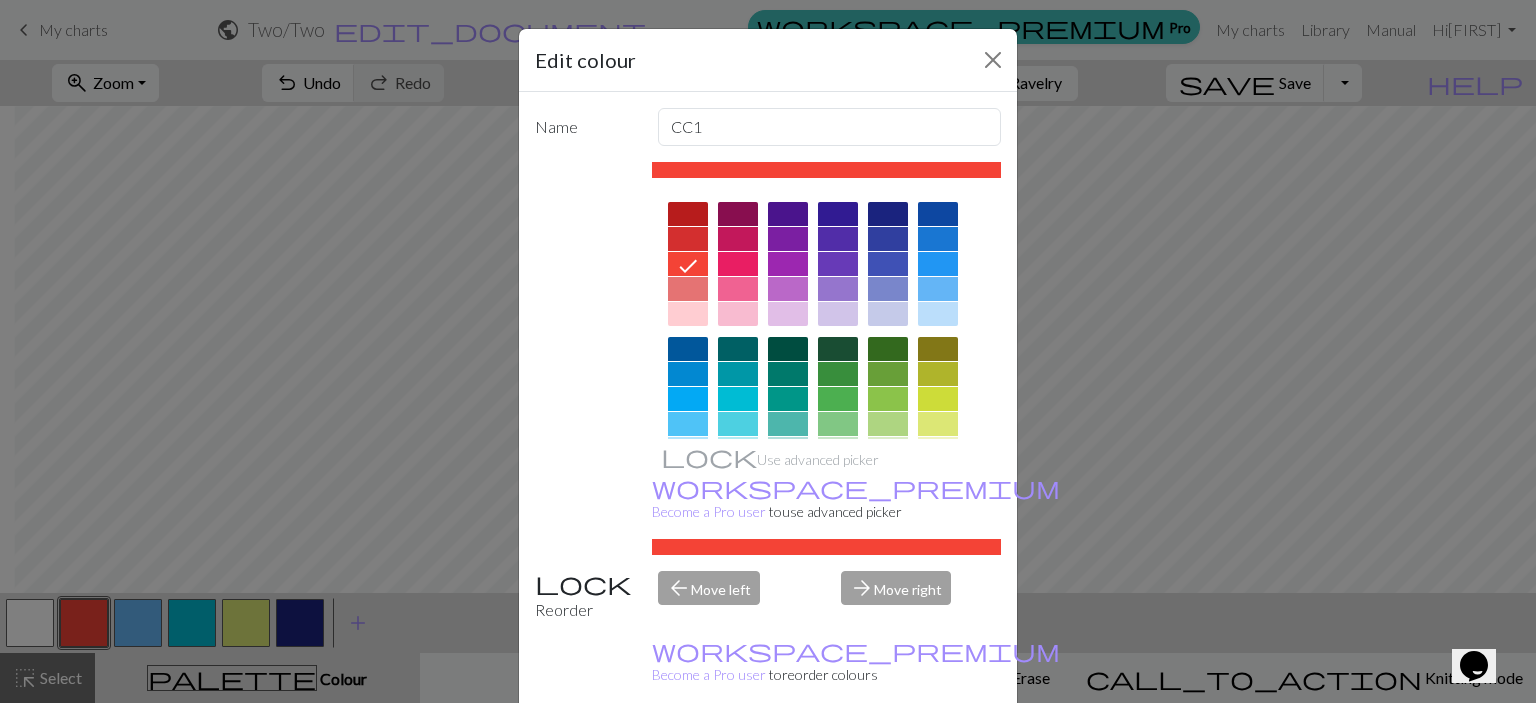 click 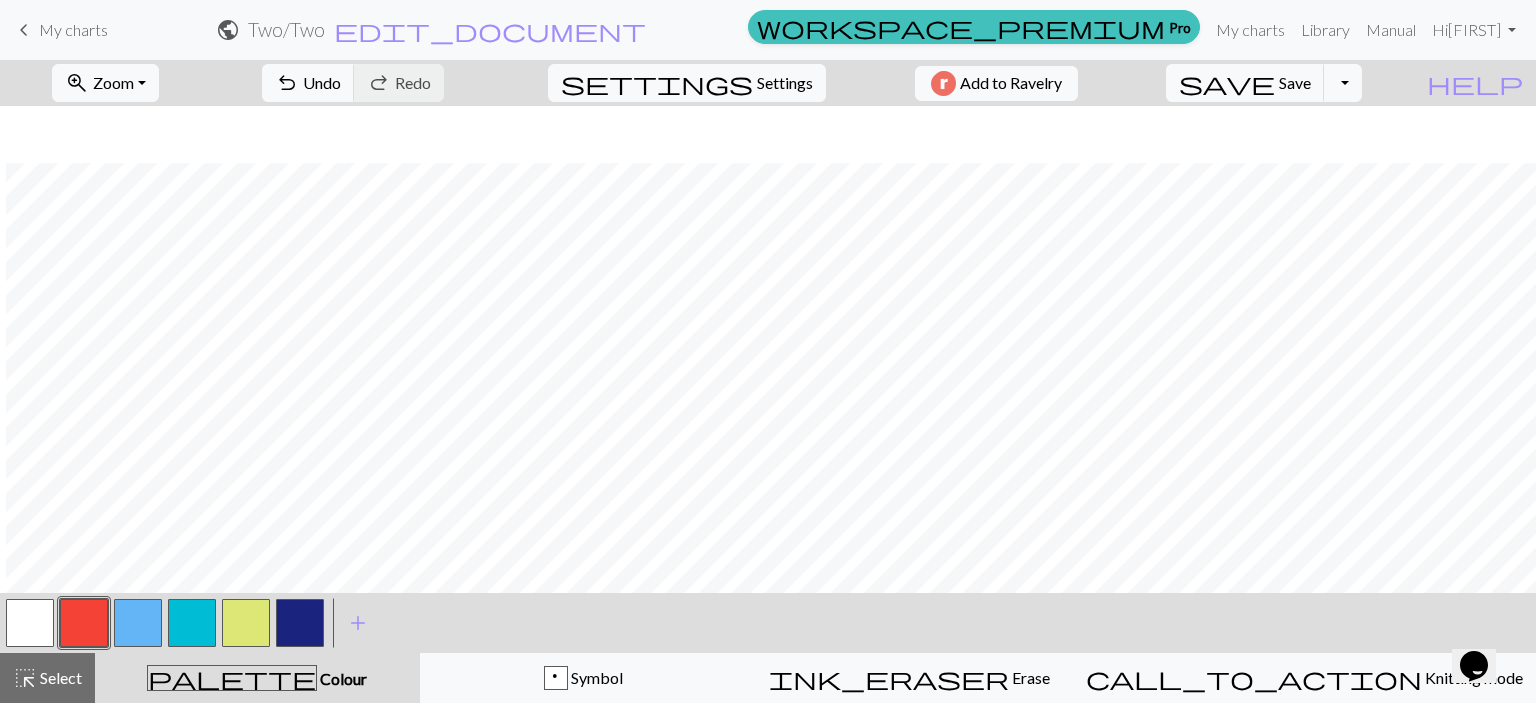 scroll, scrollTop: 870, scrollLeft: 1080, axis: both 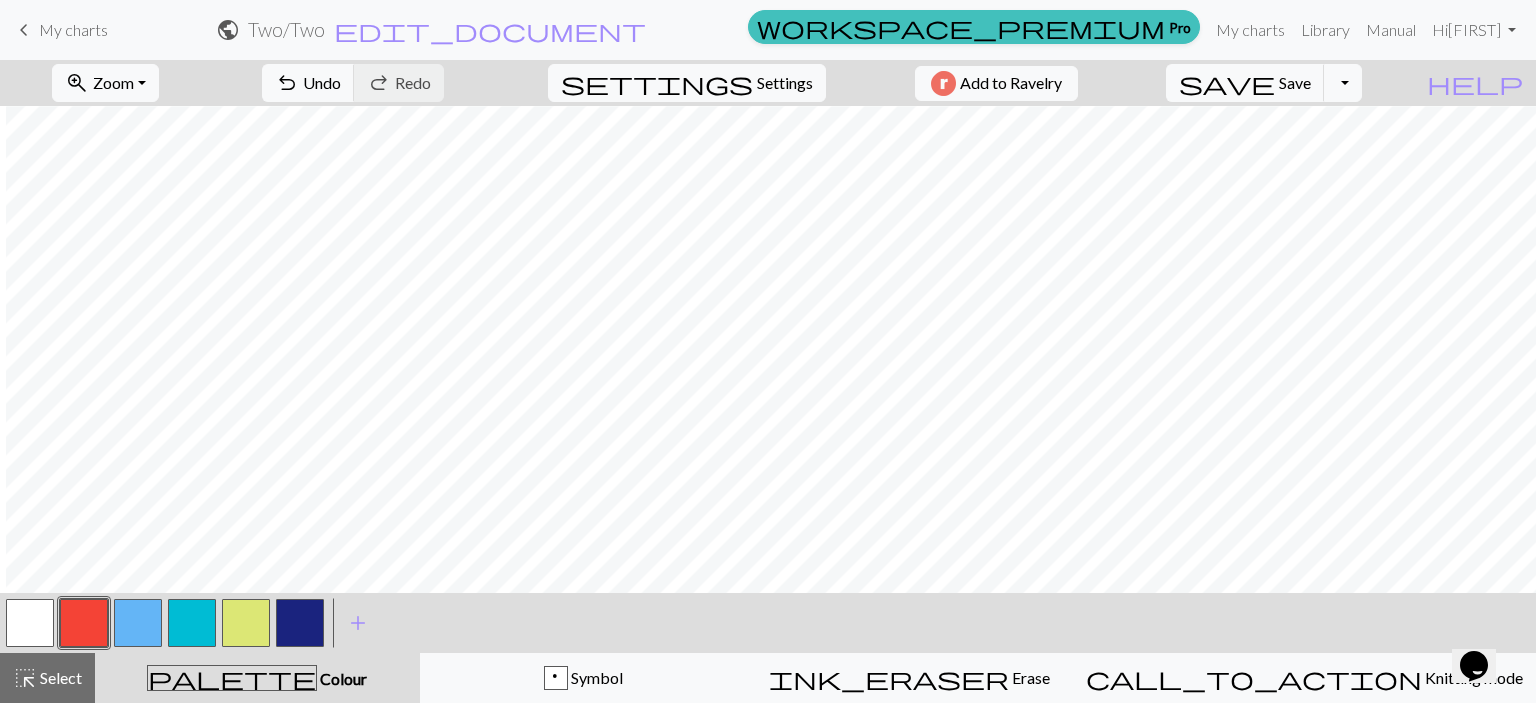 click at bounding box center (192, 623) 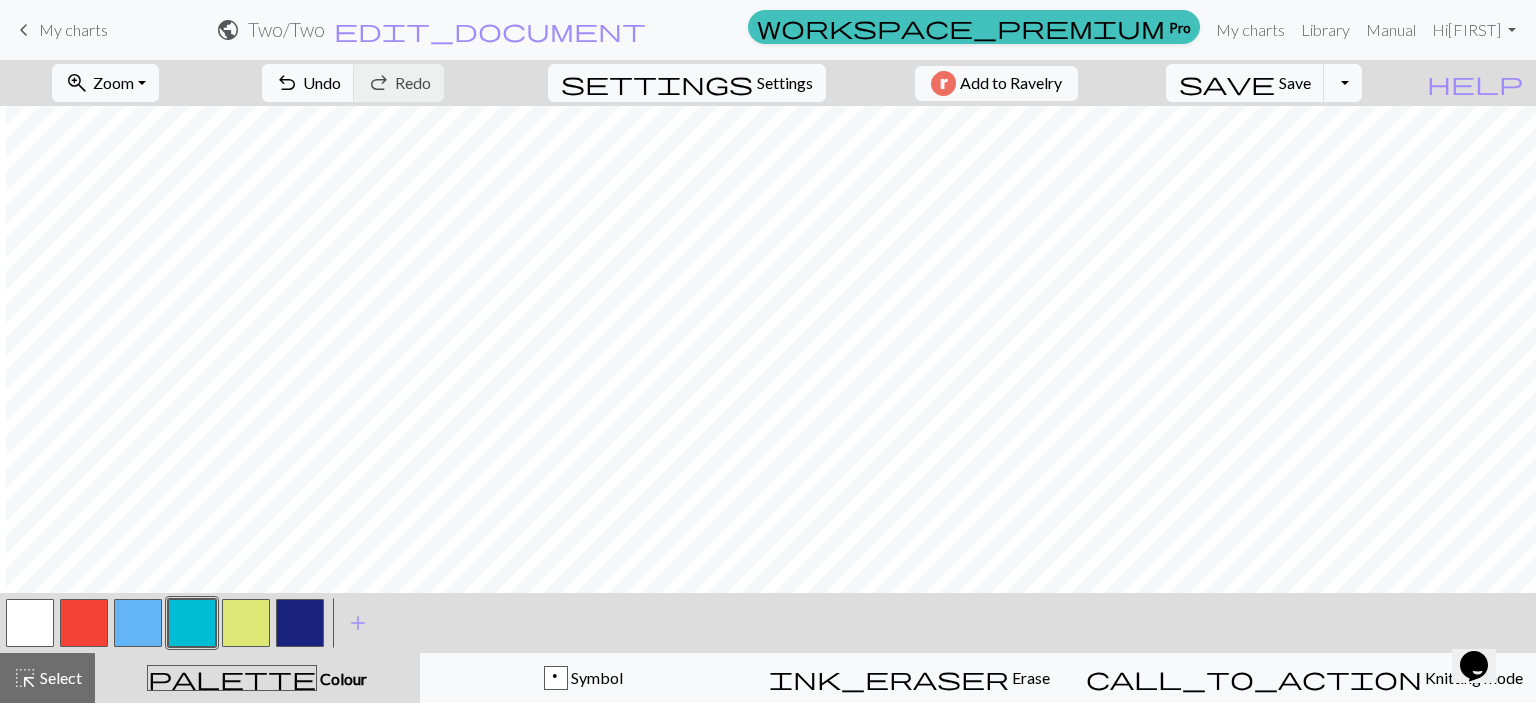 click at bounding box center [30, 623] 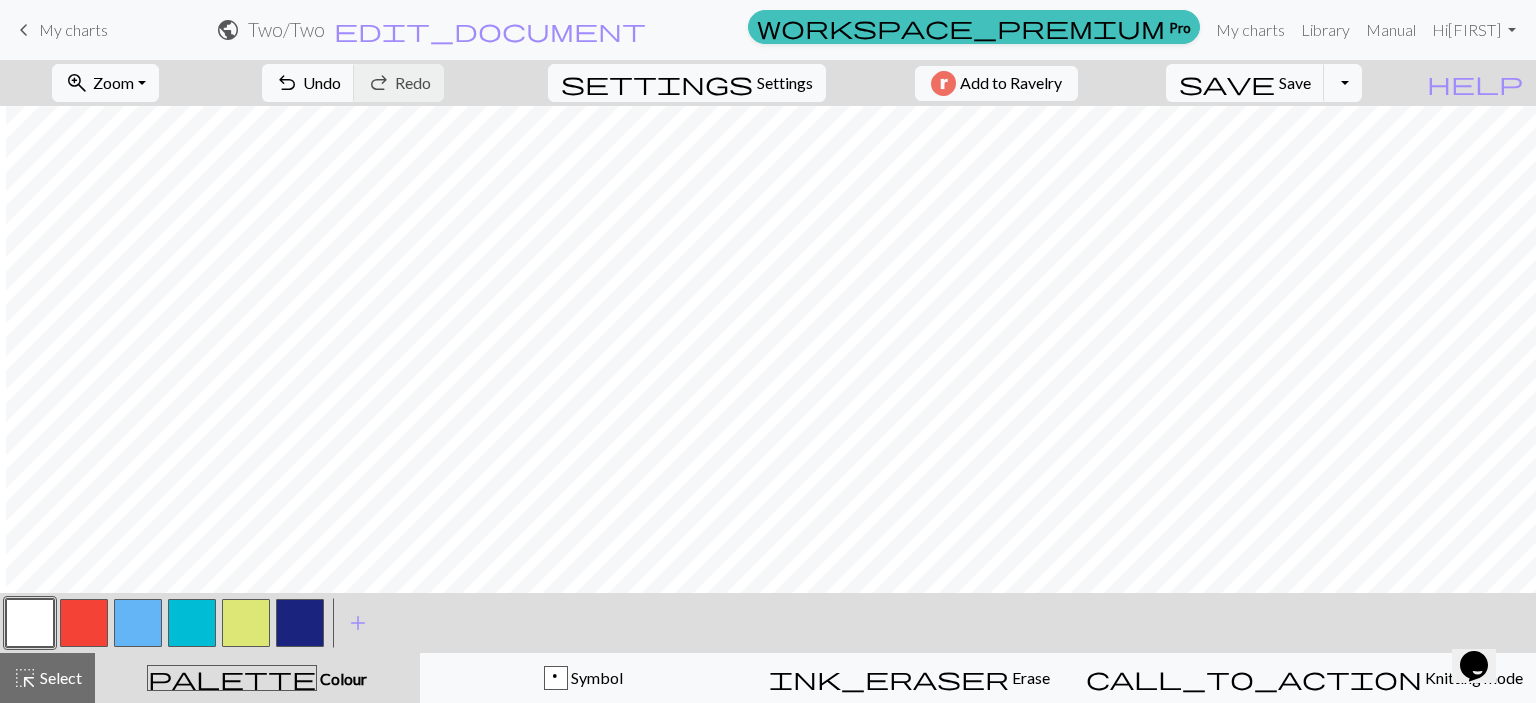 click at bounding box center [192, 623] 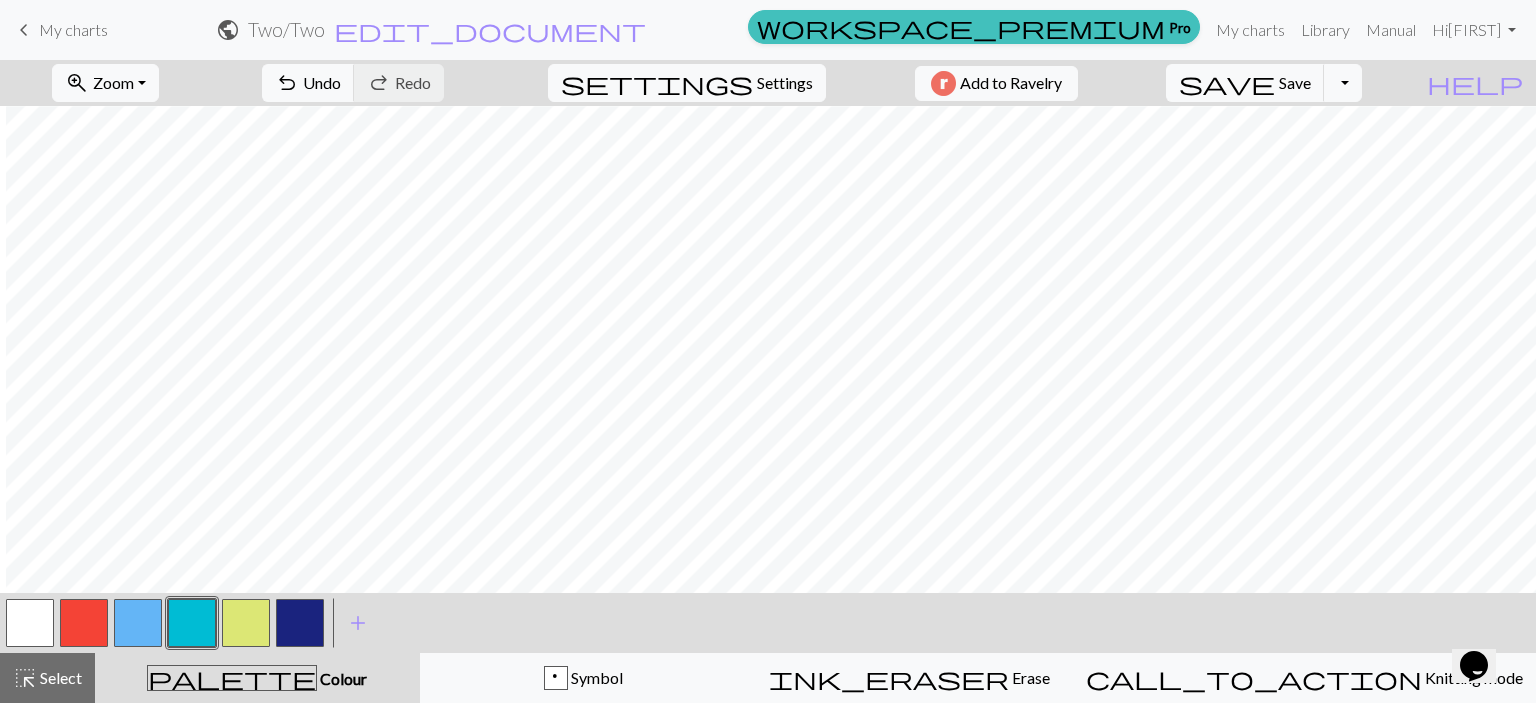 click at bounding box center (138, 623) 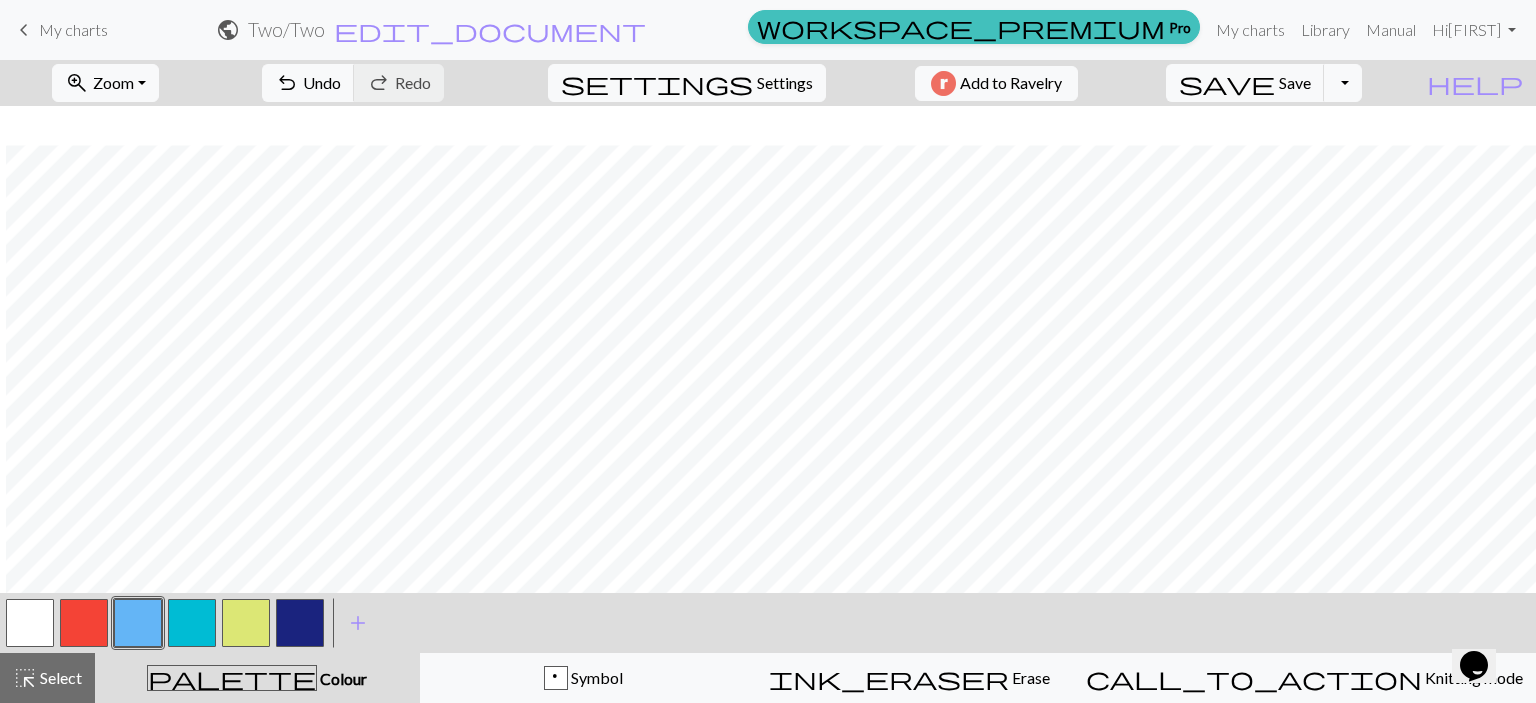scroll, scrollTop: 918, scrollLeft: 1080, axis: both 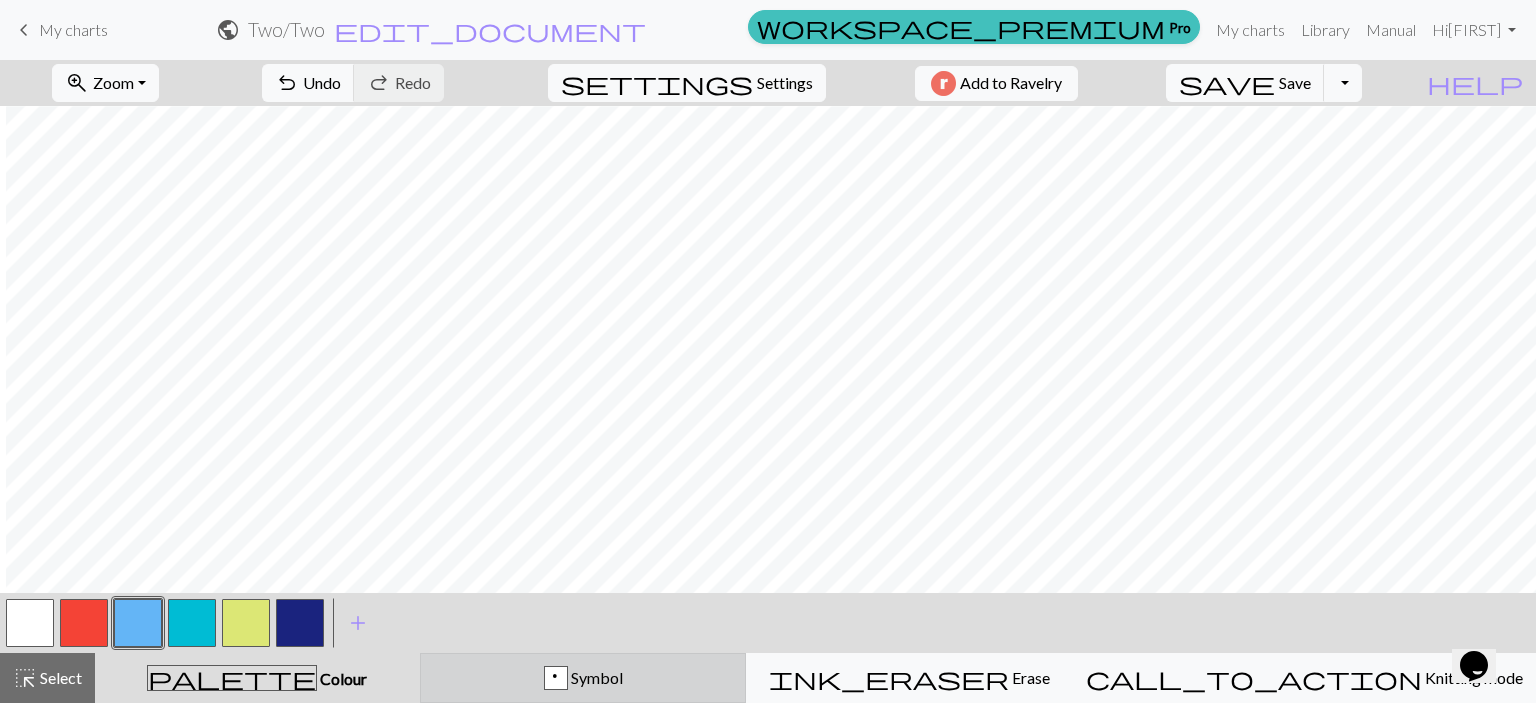 click on "p" at bounding box center [556, 679] 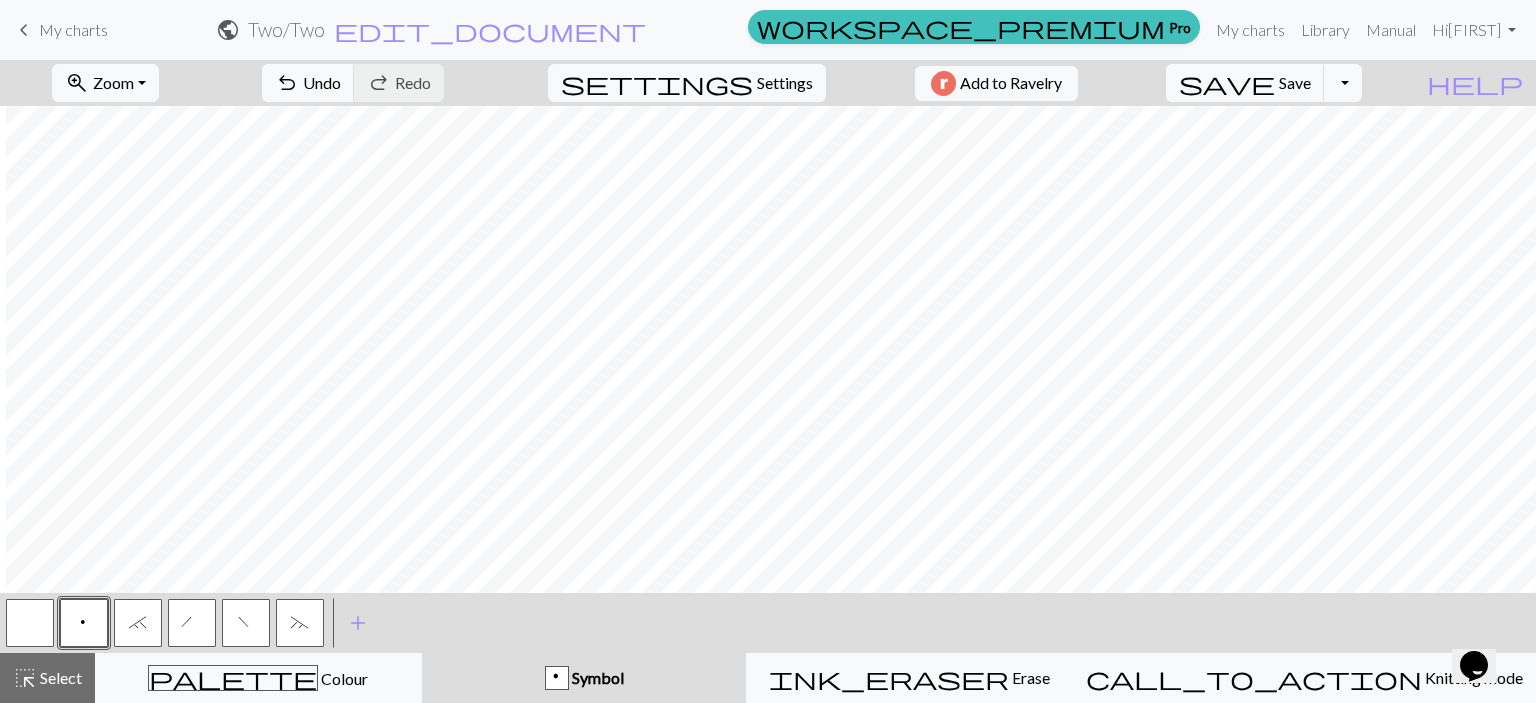 click on "f" at bounding box center [246, 625] 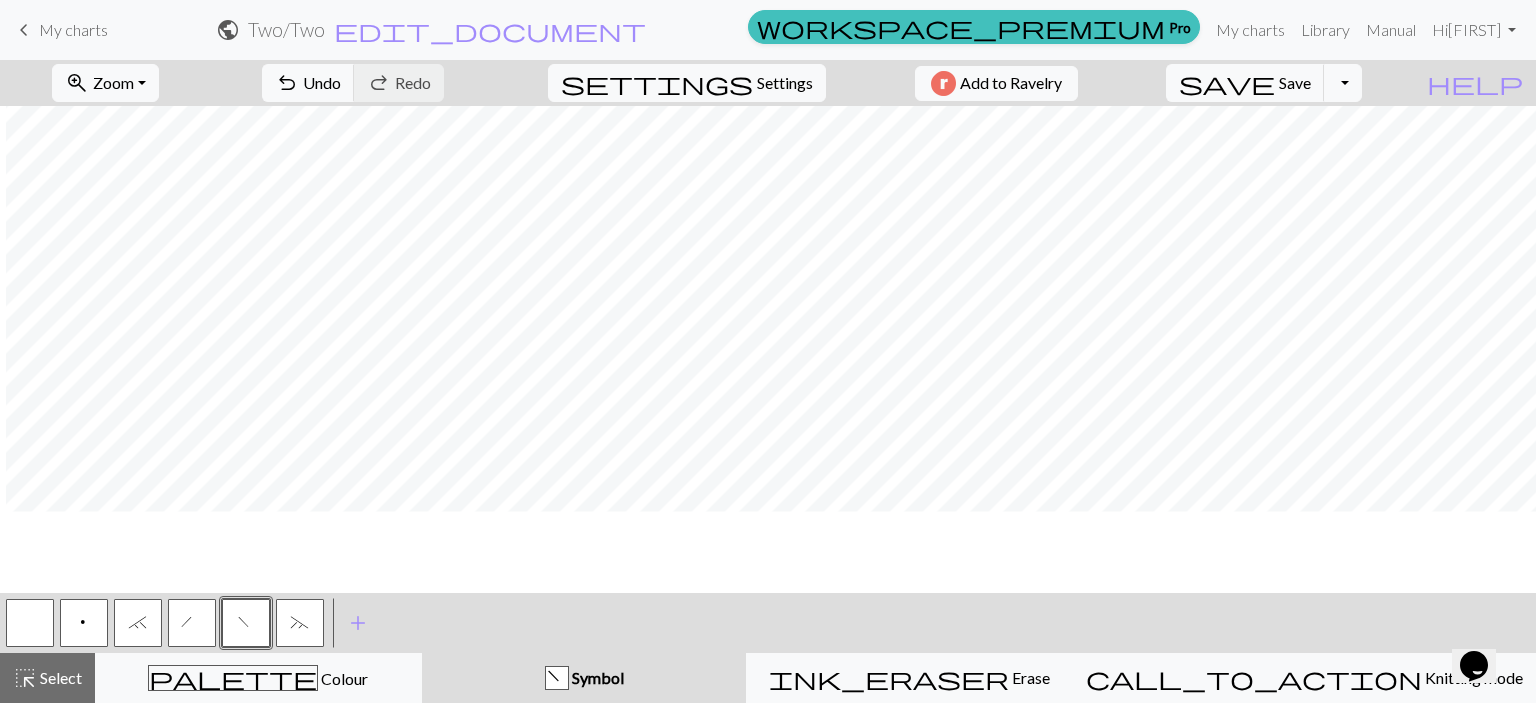 scroll, scrollTop: 938, scrollLeft: 1080, axis: both 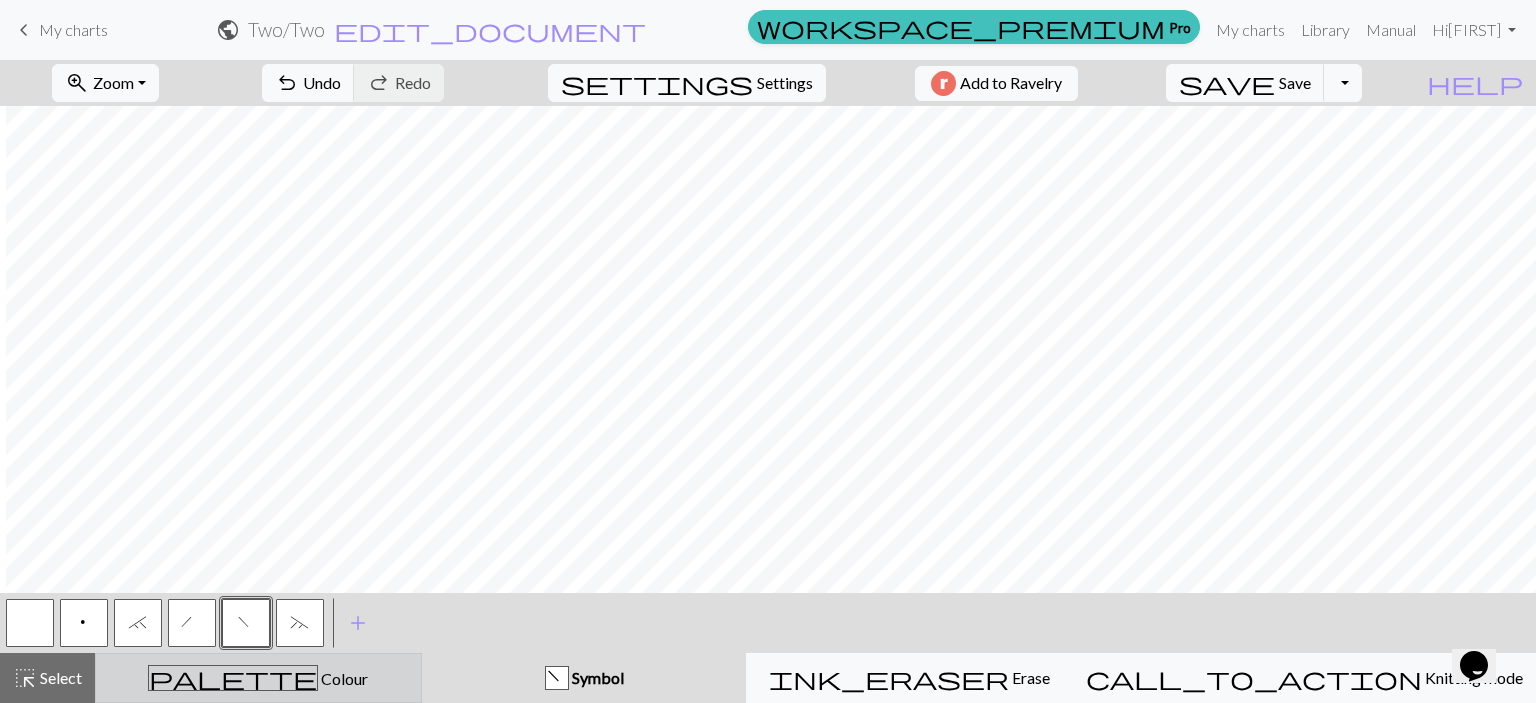 click on "palette   Colour   Colour" at bounding box center [258, 678] 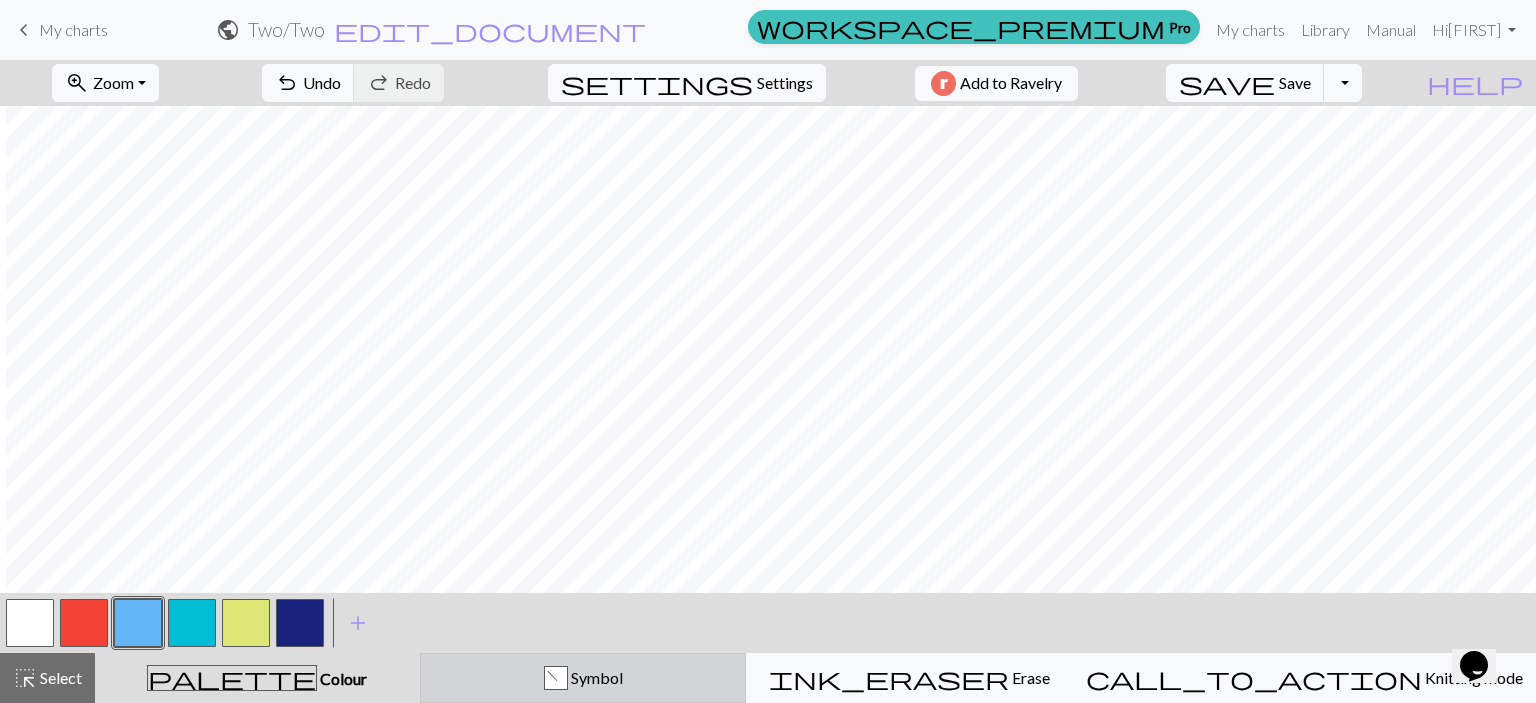 click on "f   Symbol" at bounding box center (583, 678) 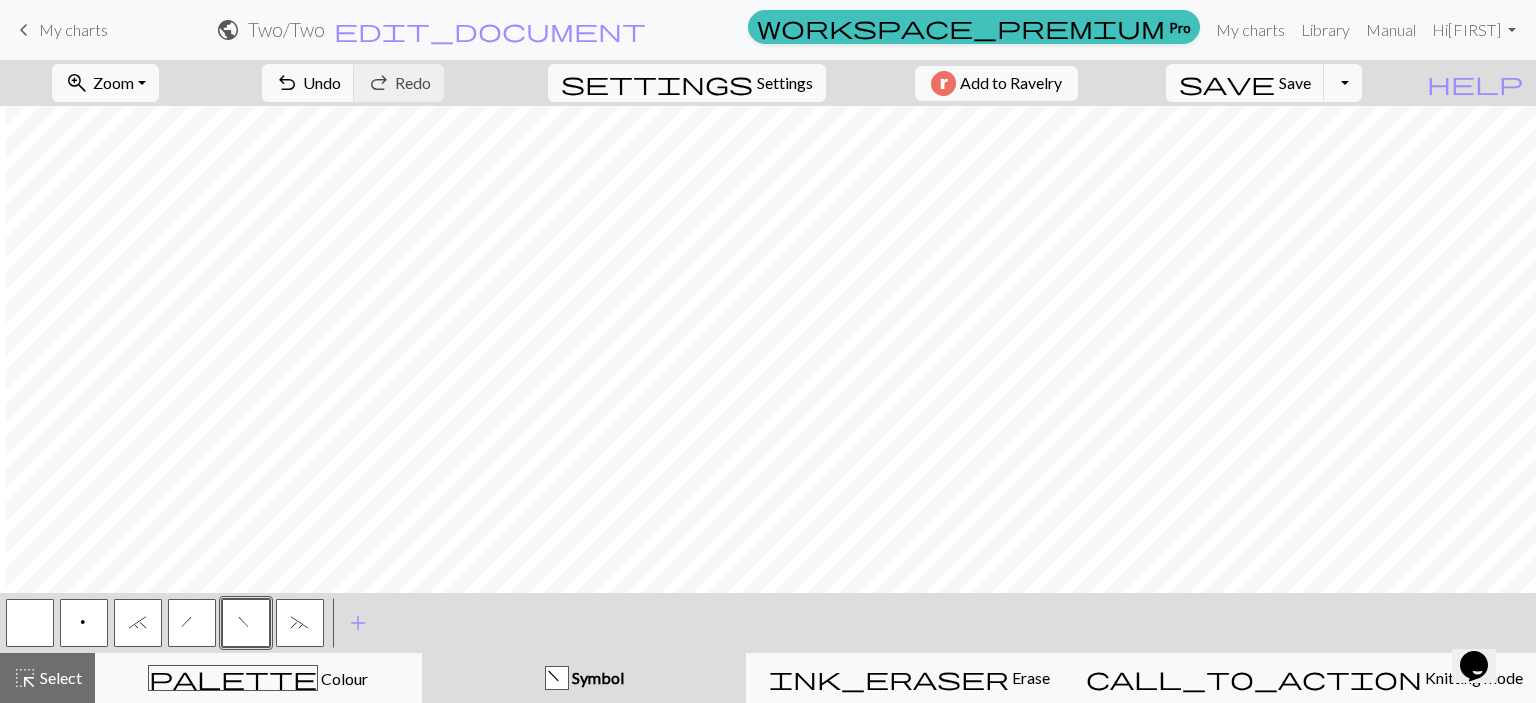 click on "h" at bounding box center [192, 623] 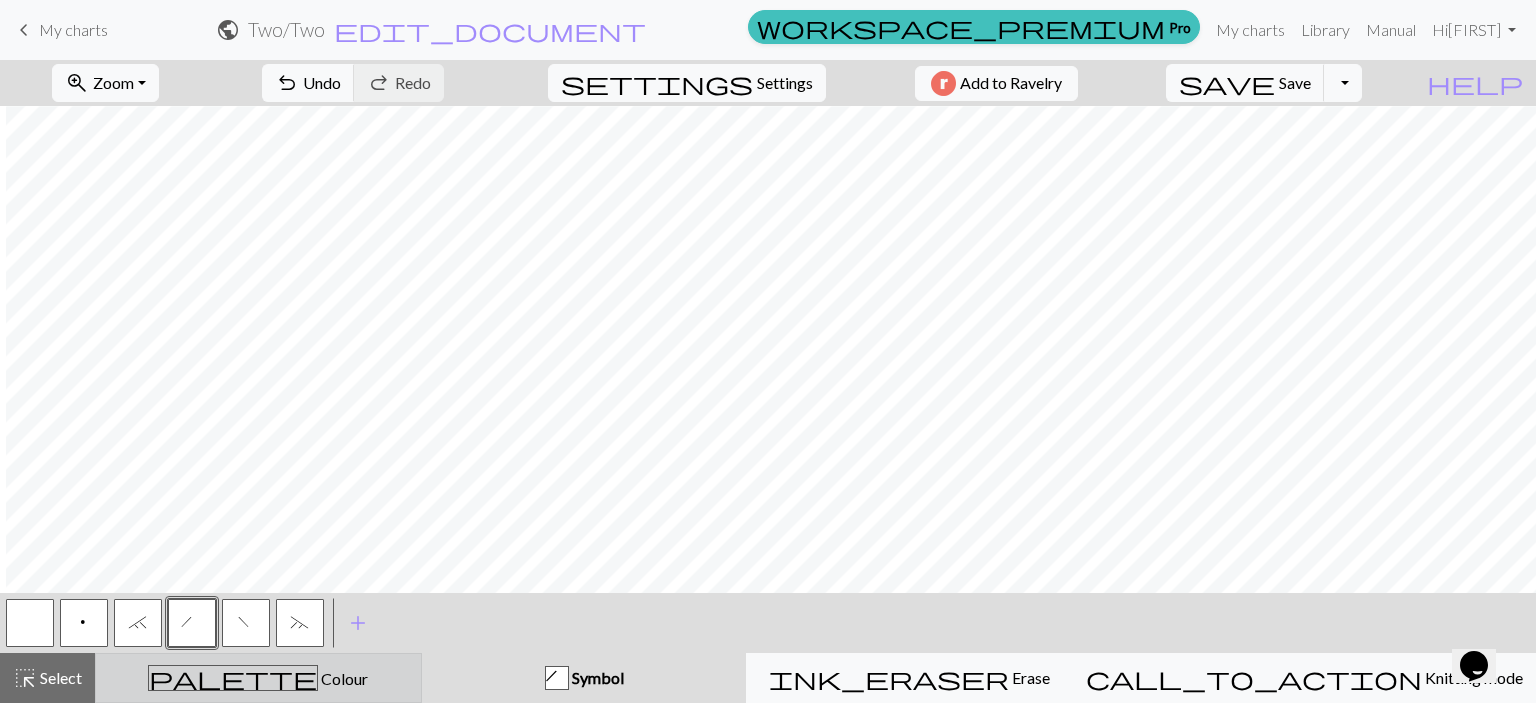 click on "Colour" at bounding box center (343, 678) 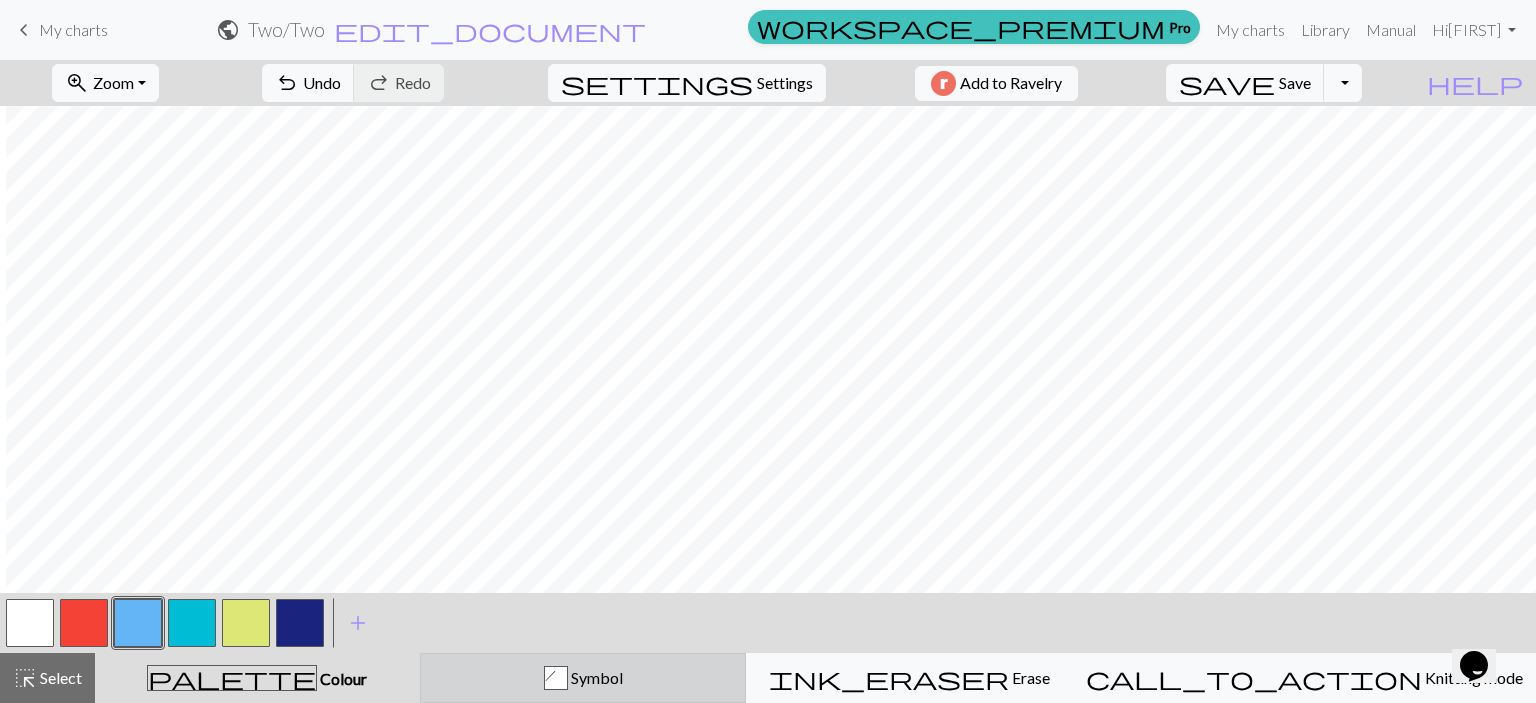 click on "h   Symbol" at bounding box center [583, 678] 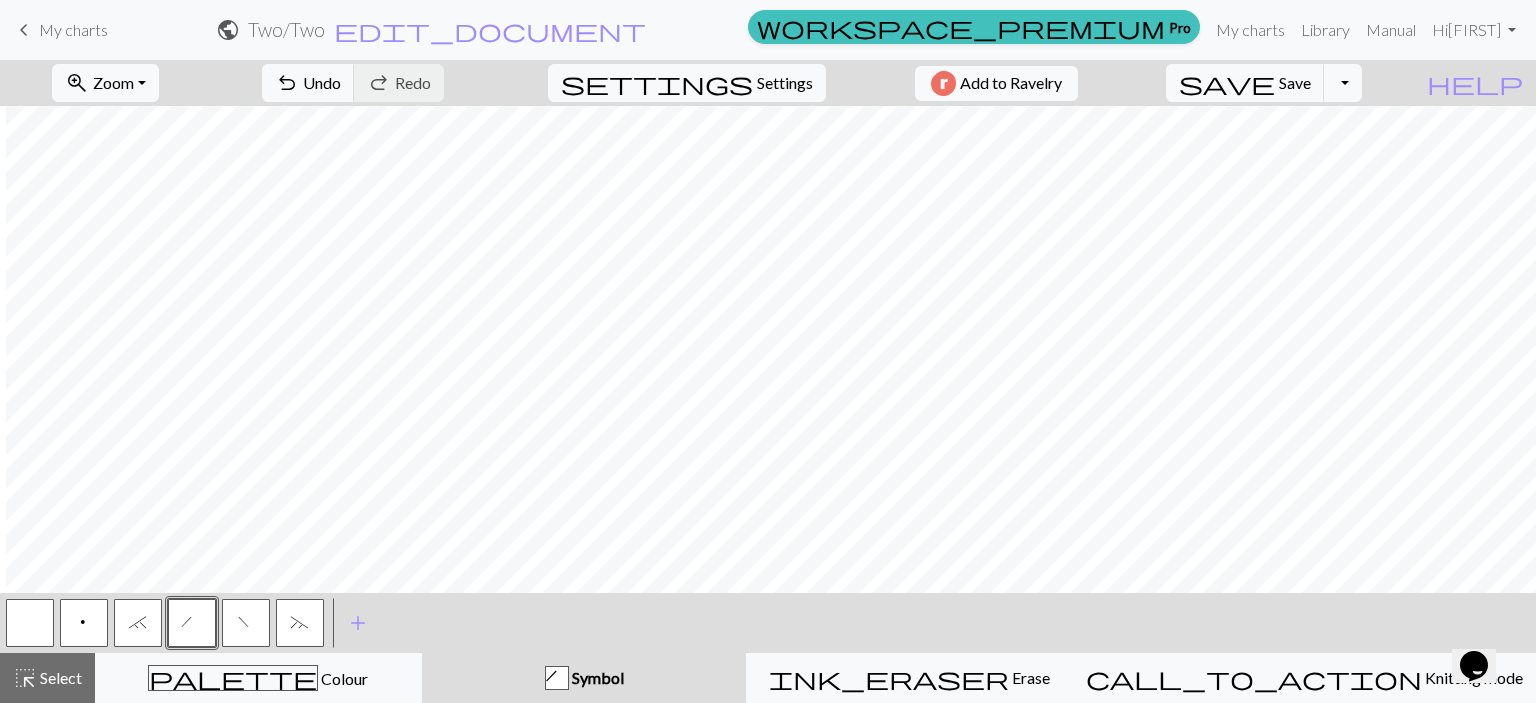 click on "h" at bounding box center (193, 625) 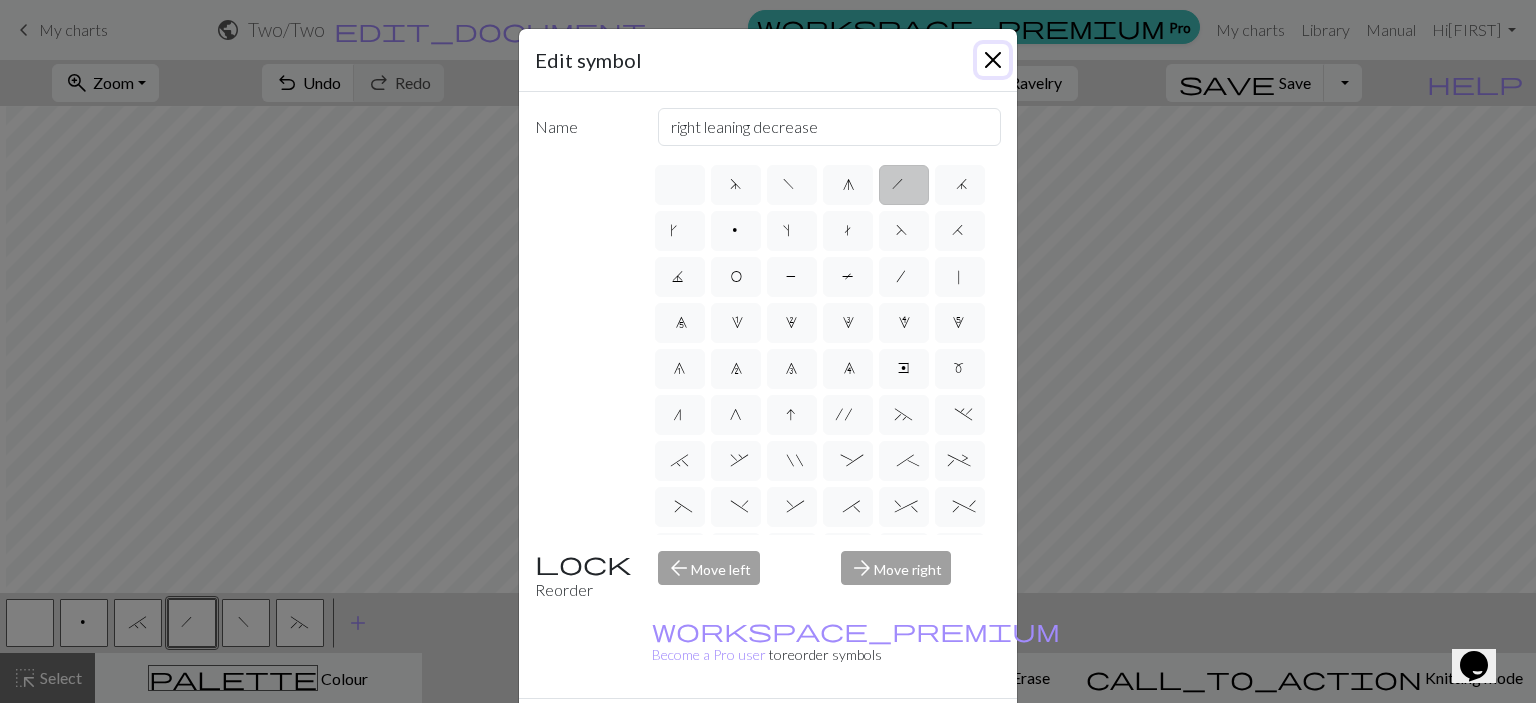 click at bounding box center (993, 60) 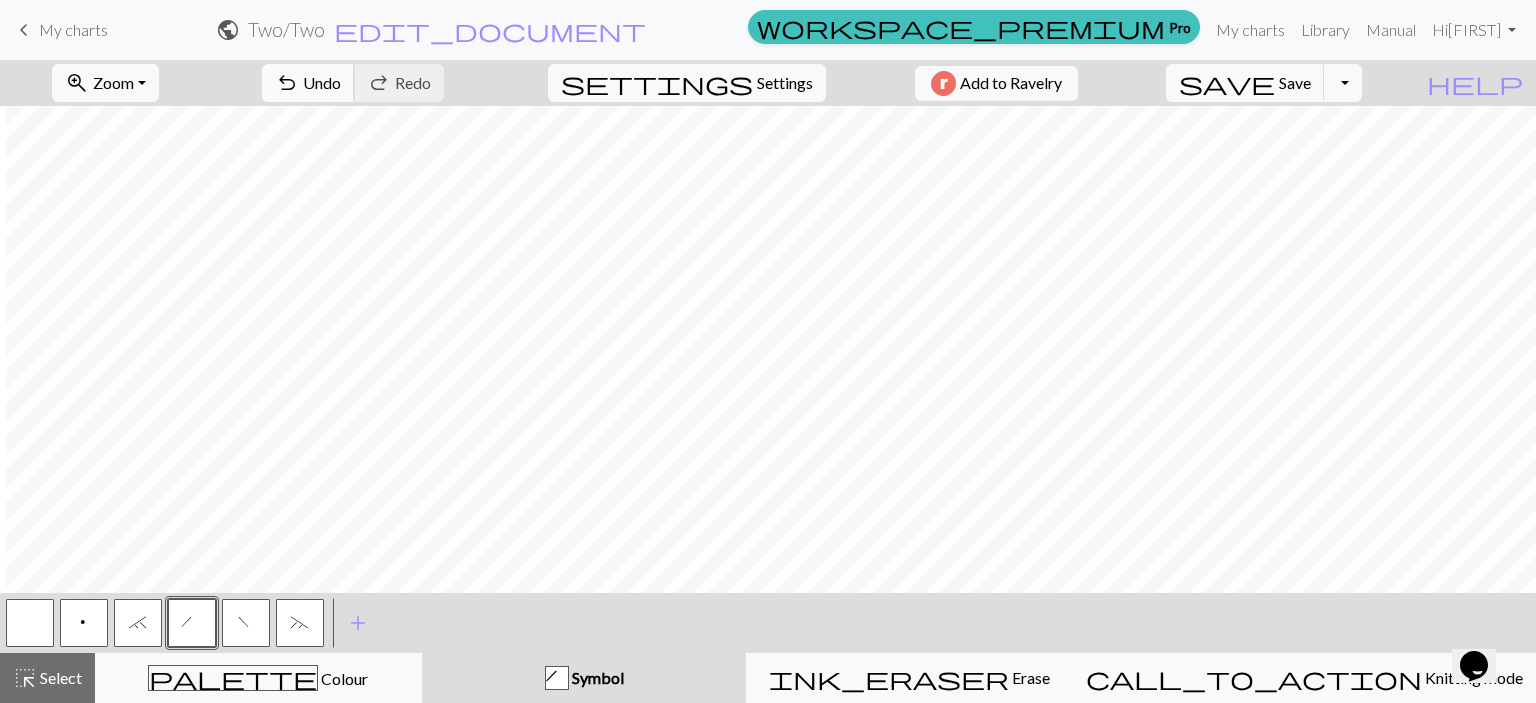 click on "Undo" at bounding box center [322, 82] 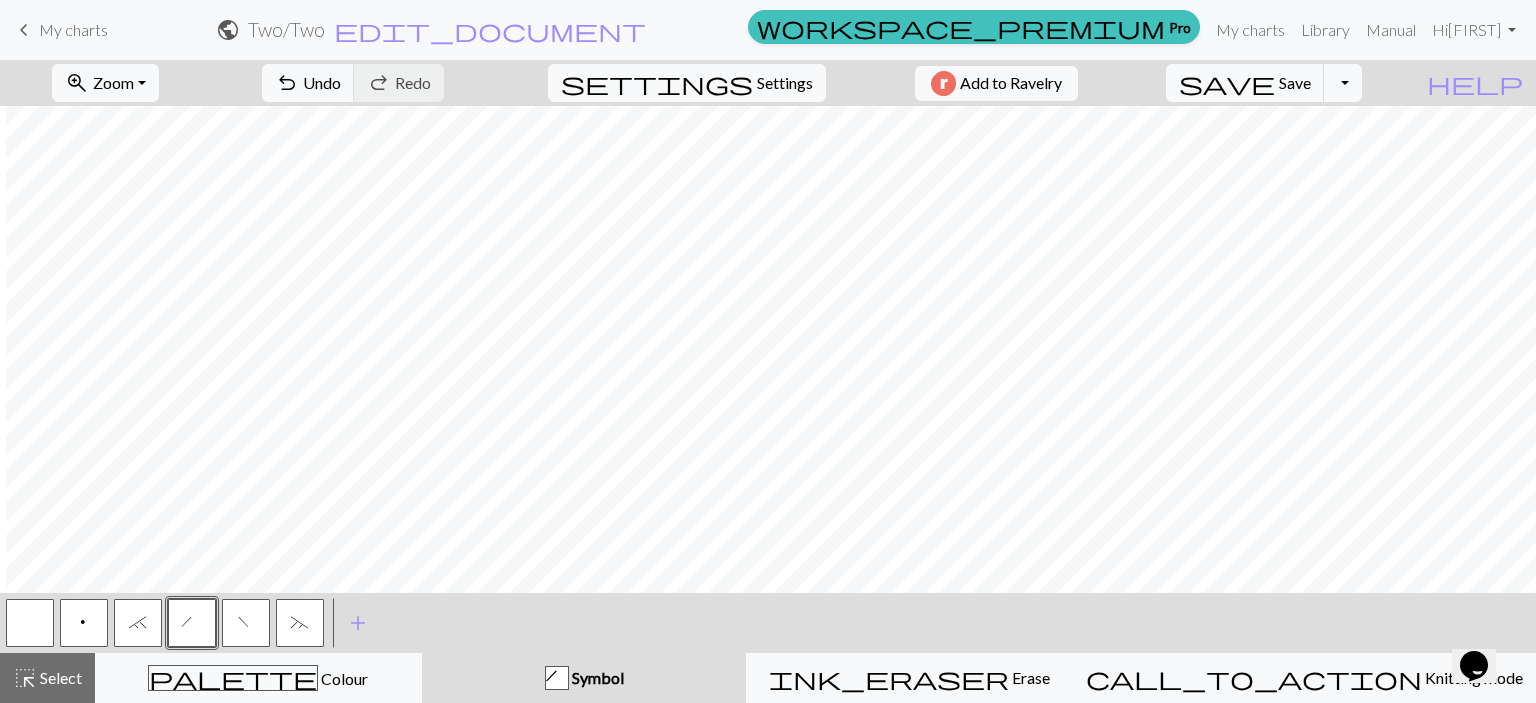 click on "f" at bounding box center [246, 625] 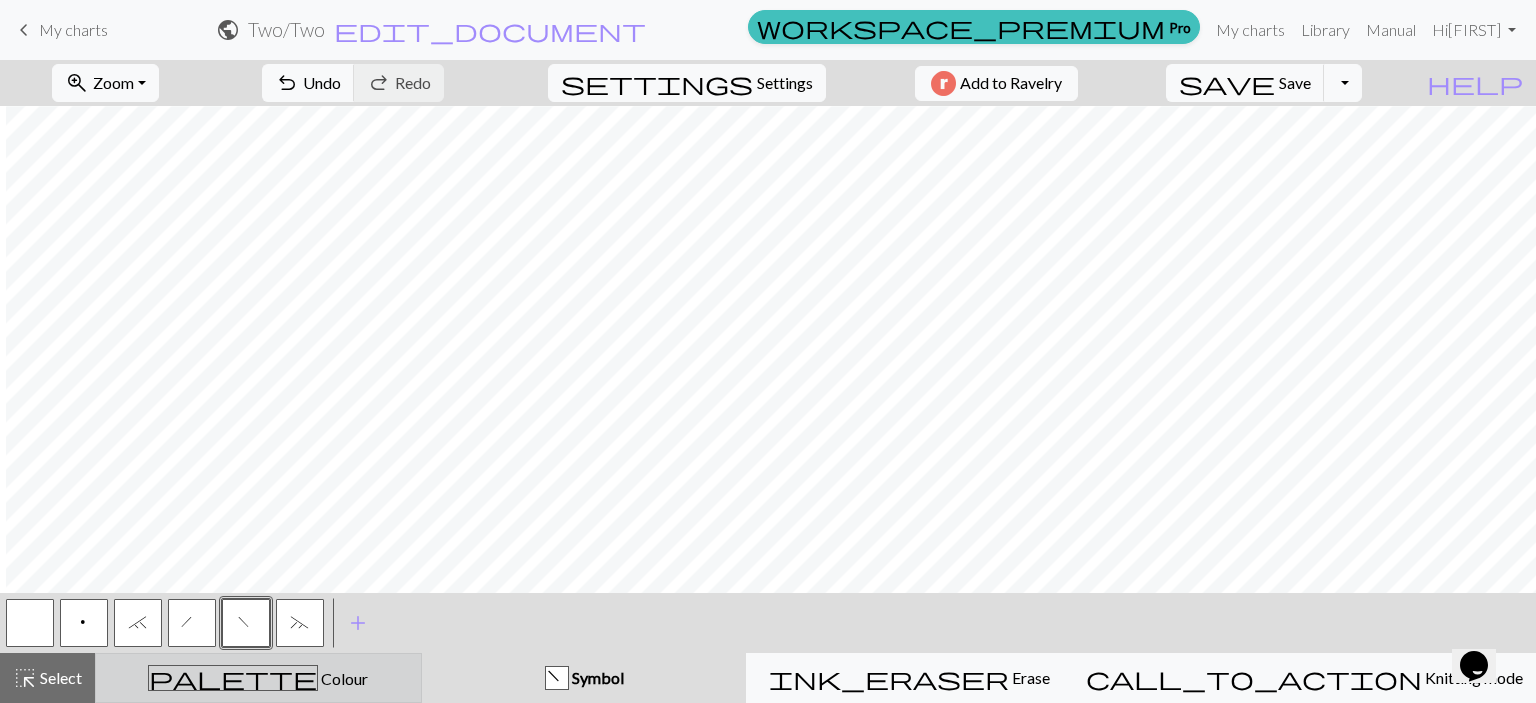 click on "palette   Colour   Colour" at bounding box center (258, 678) 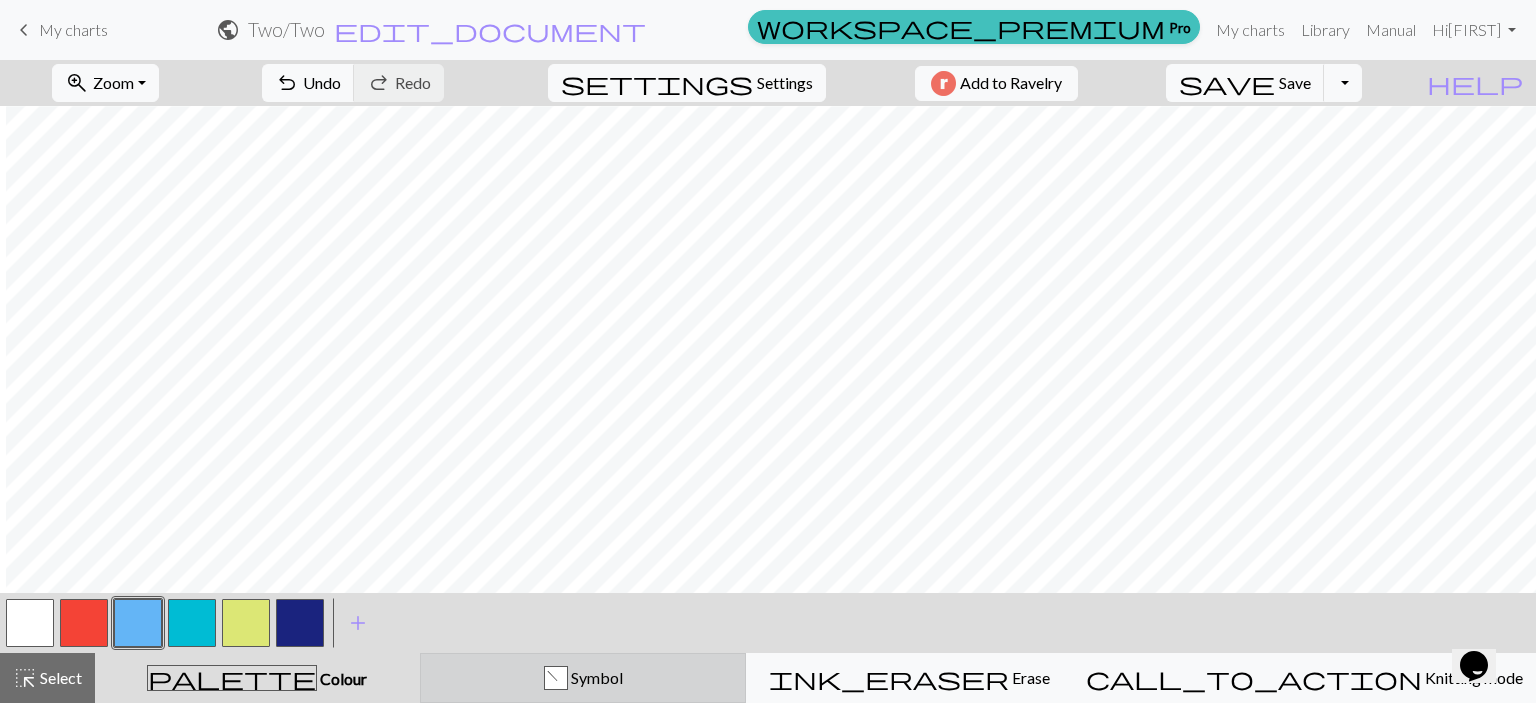 click on "f   Symbol" at bounding box center [583, 678] 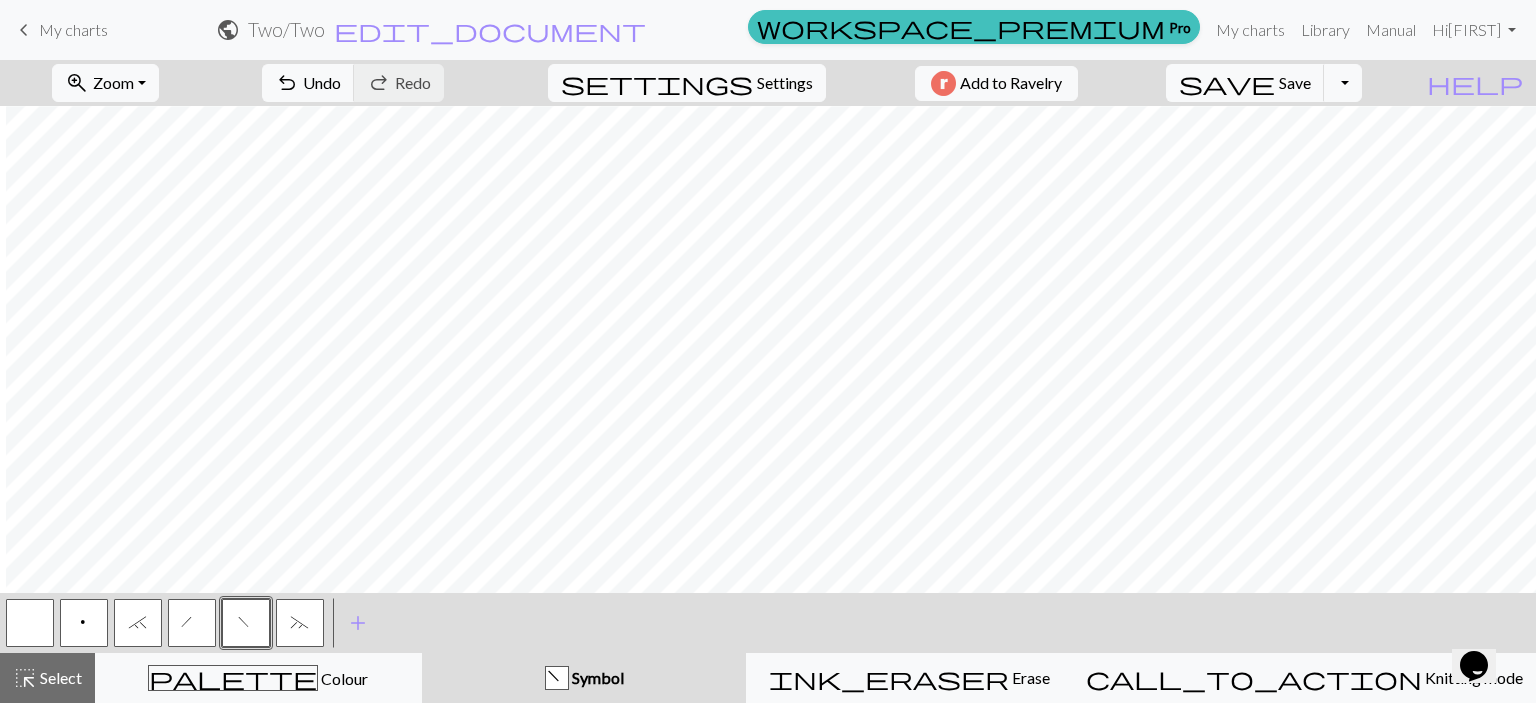 click on "`" at bounding box center (138, 625) 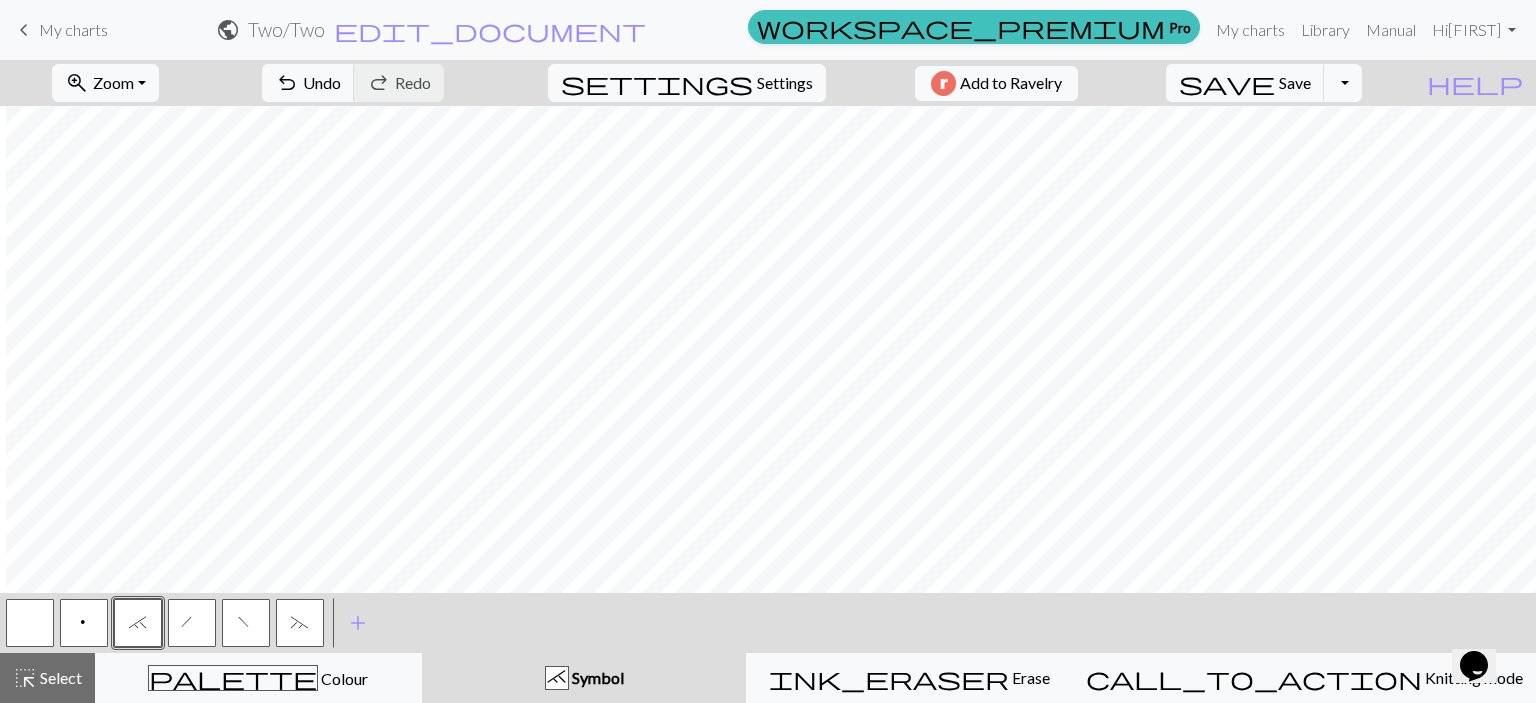 click on "~" at bounding box center (300, 623) 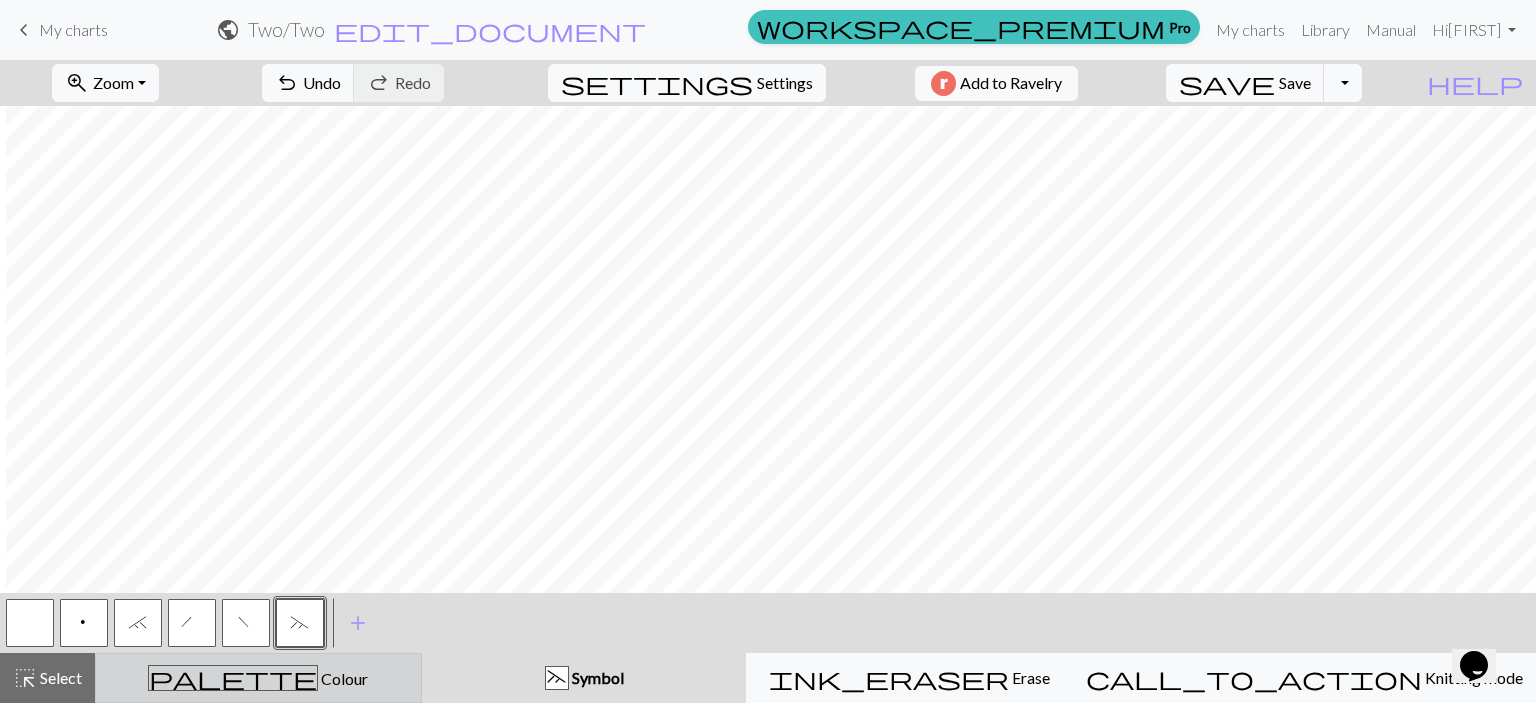 click on "Colour" at bounding box center (343, 678) 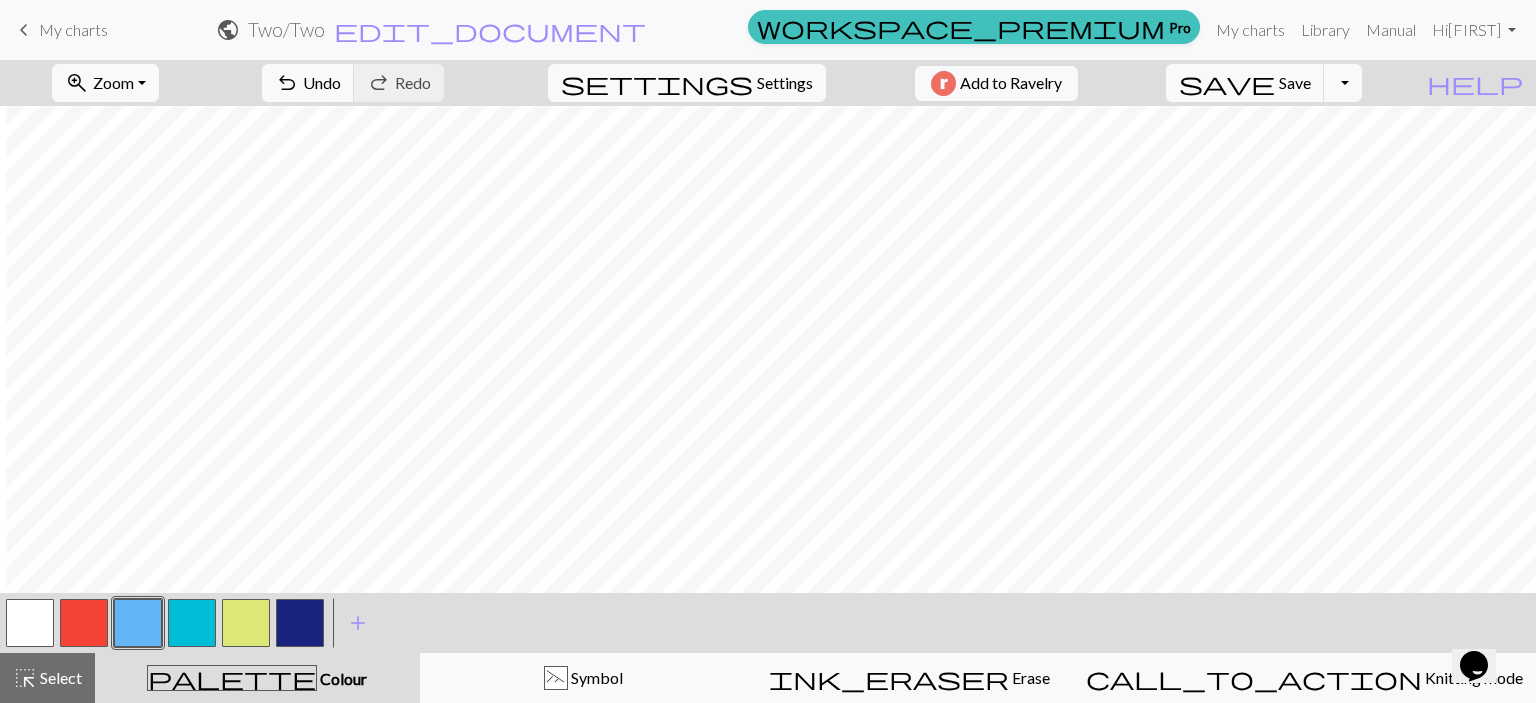 click at bounding box center [246, 623] 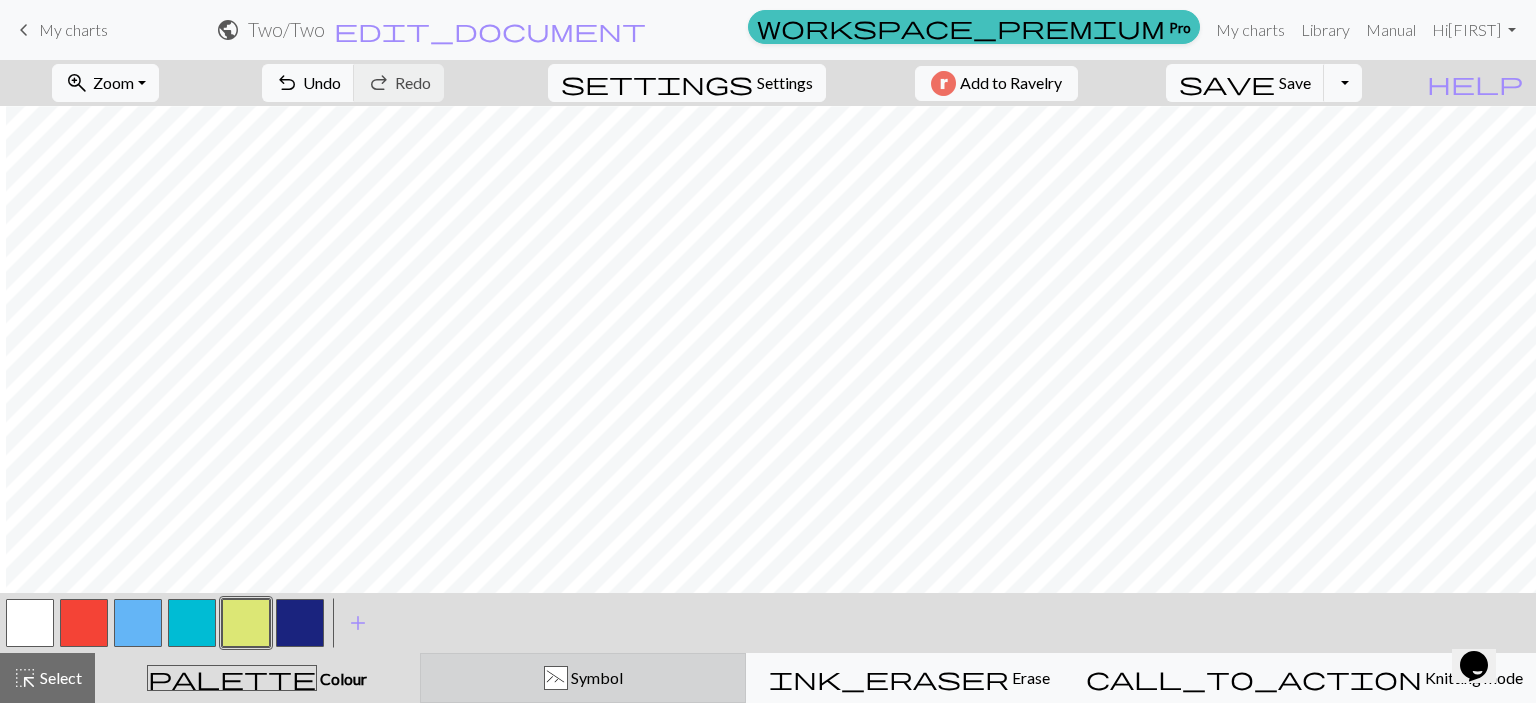 click on "Symbol" at bounding box center [595, 677] 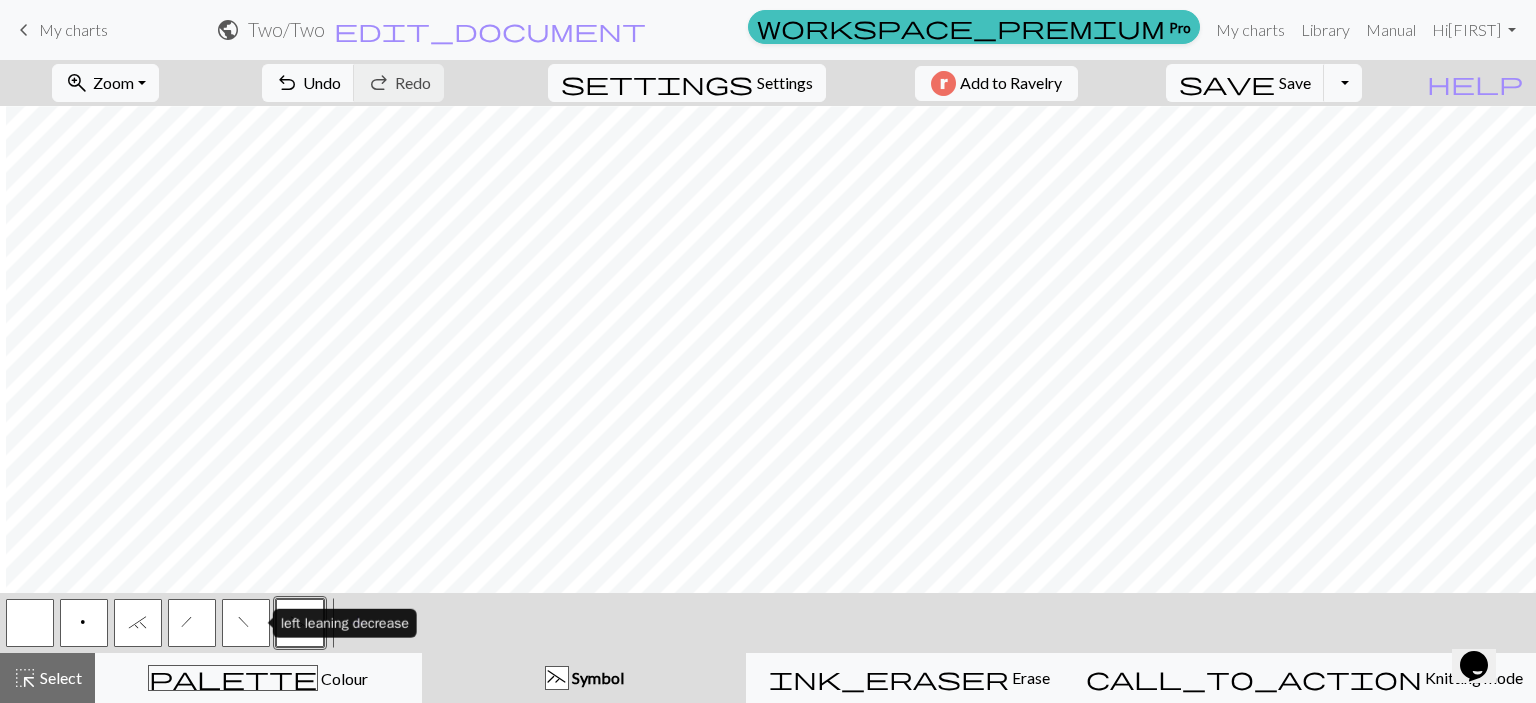 click on "f" at bounding box center [246, 623] 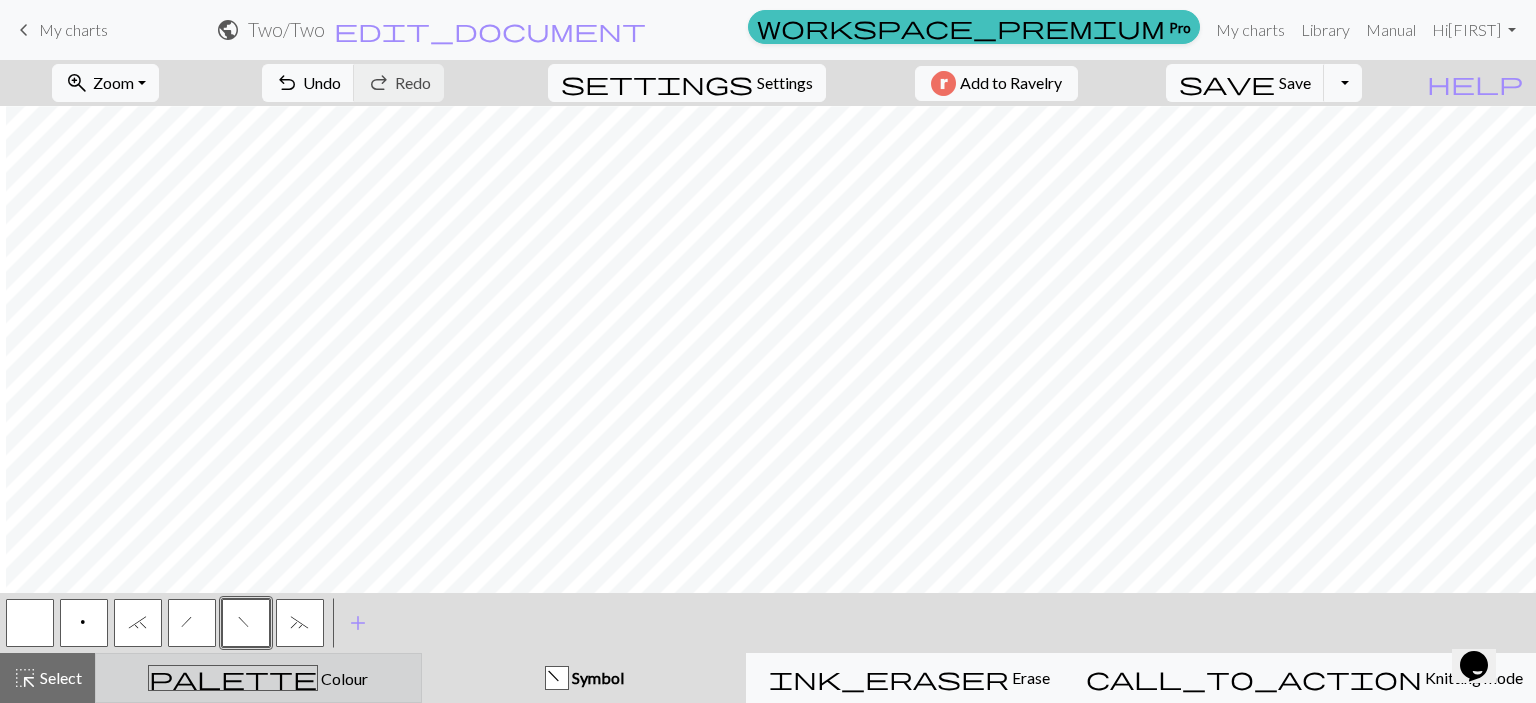 click on "Colour" at bounding box center (343, 678) 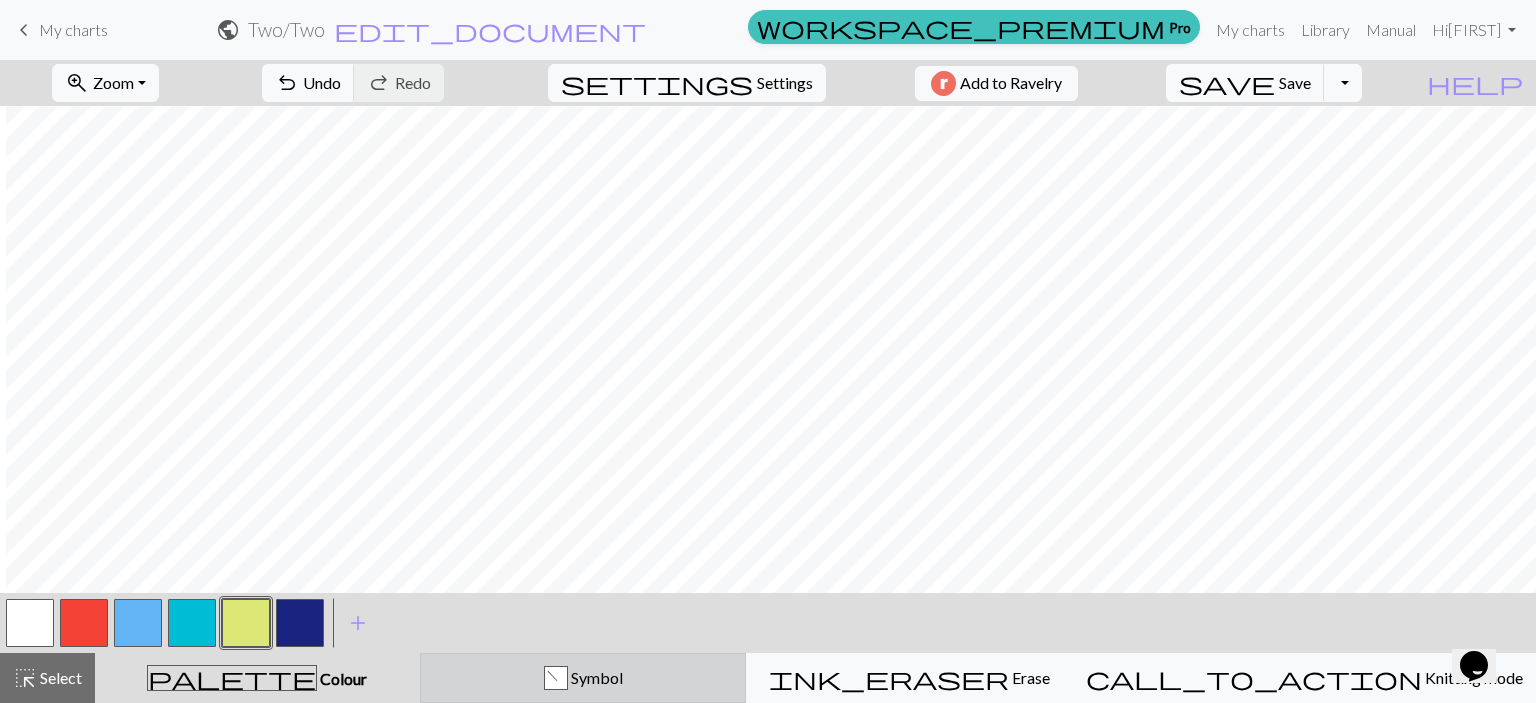 click on "f   Symbol" at bounding box center [583, 678] 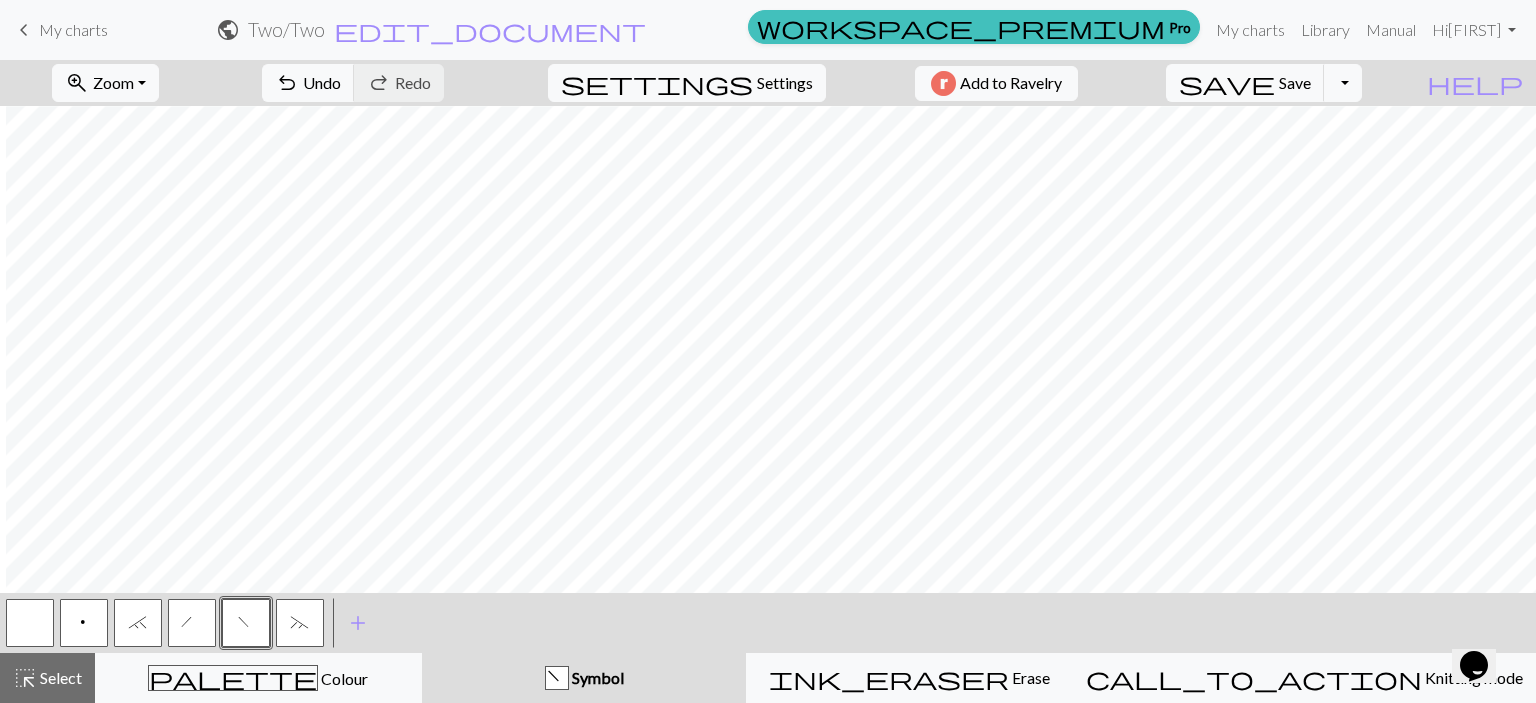 click on "h" at bounding box center [193, 625] 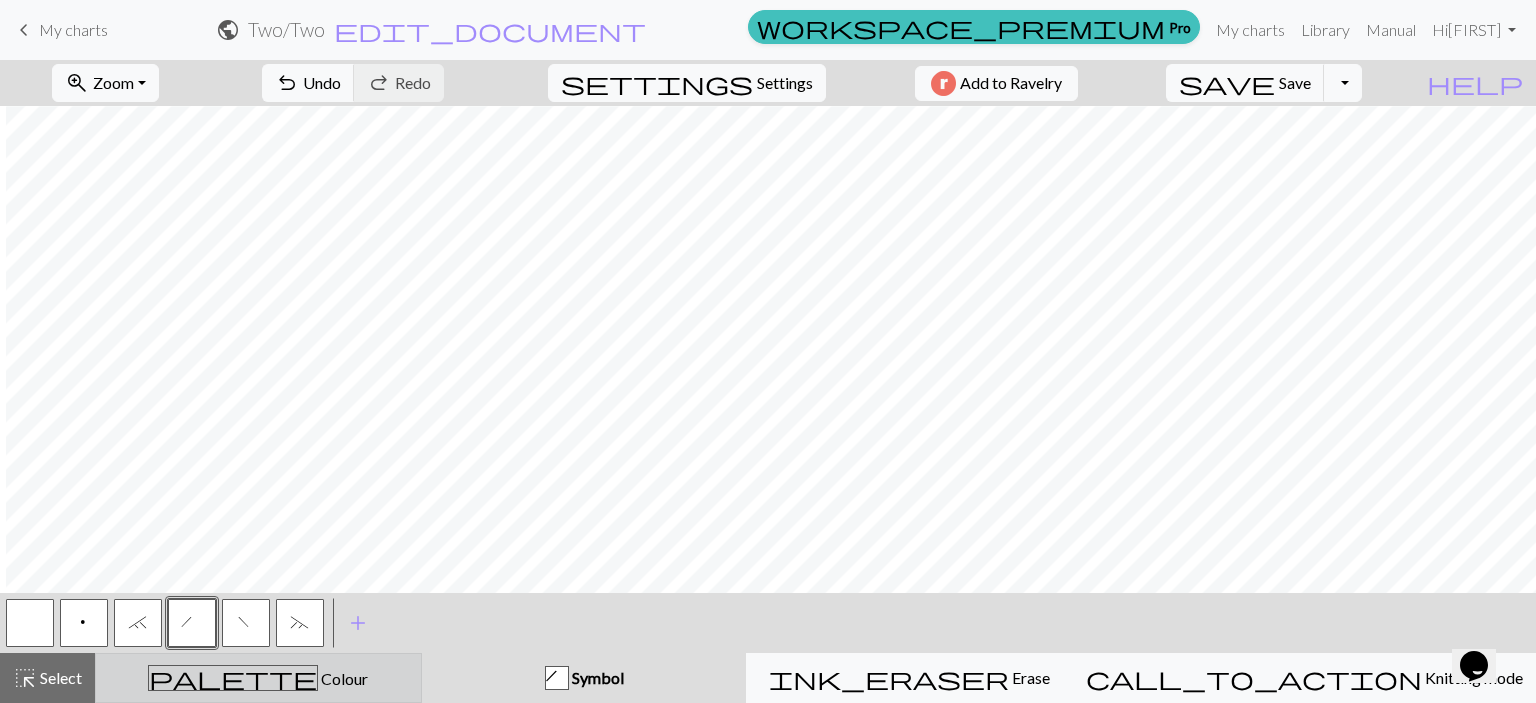 click on "palette   Colour   Colour" at bounding box center (258, 678) 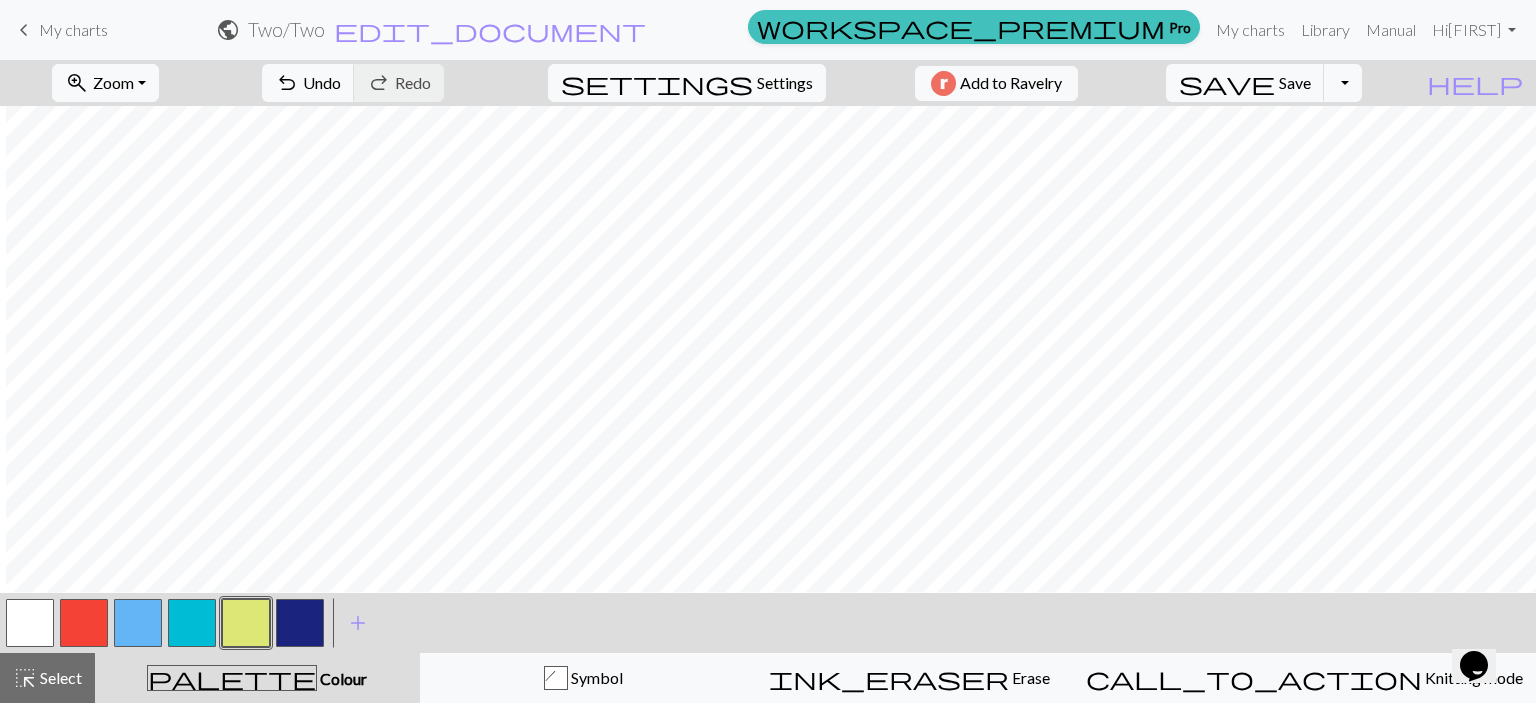 scroll, scrollTop: 790, scrollLeft: 1080, axis: both 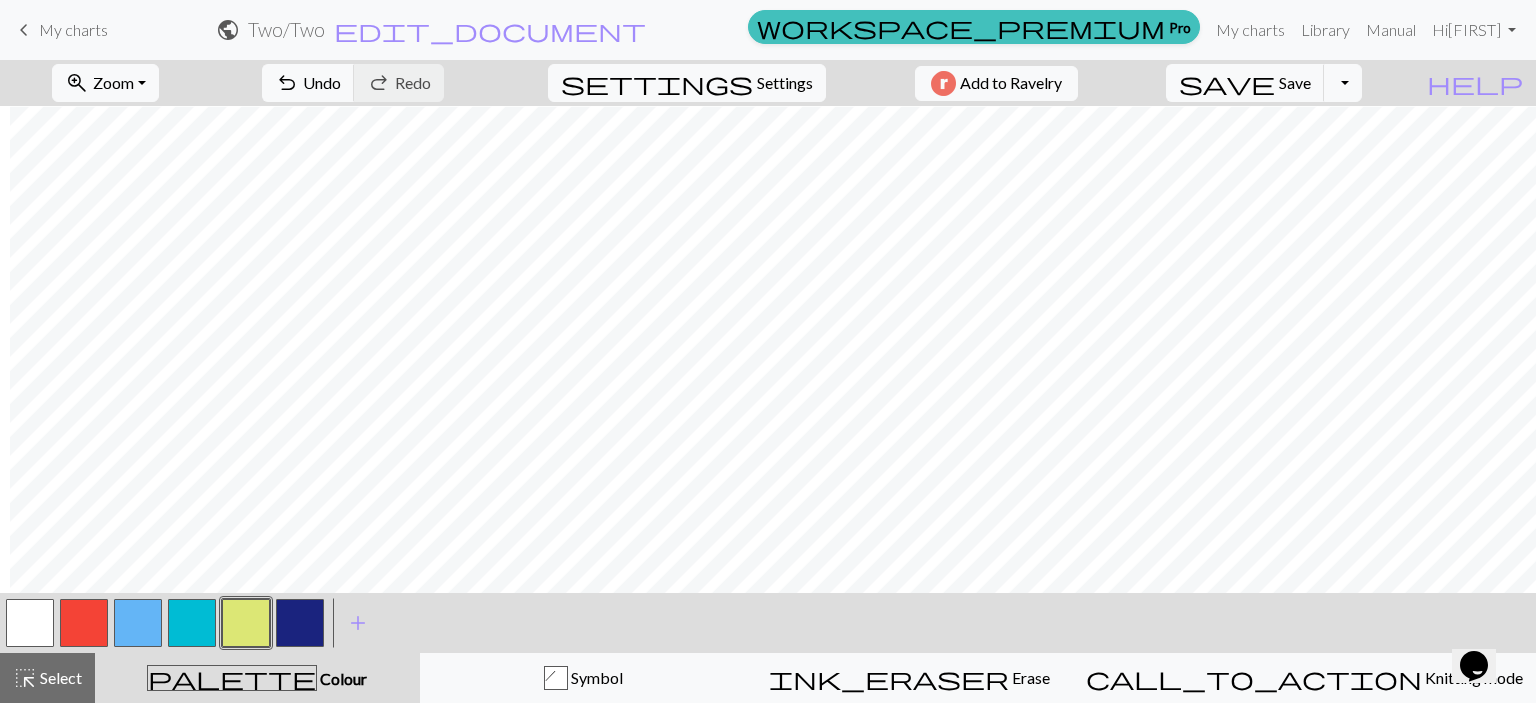 click at bounding box center [84, 623] 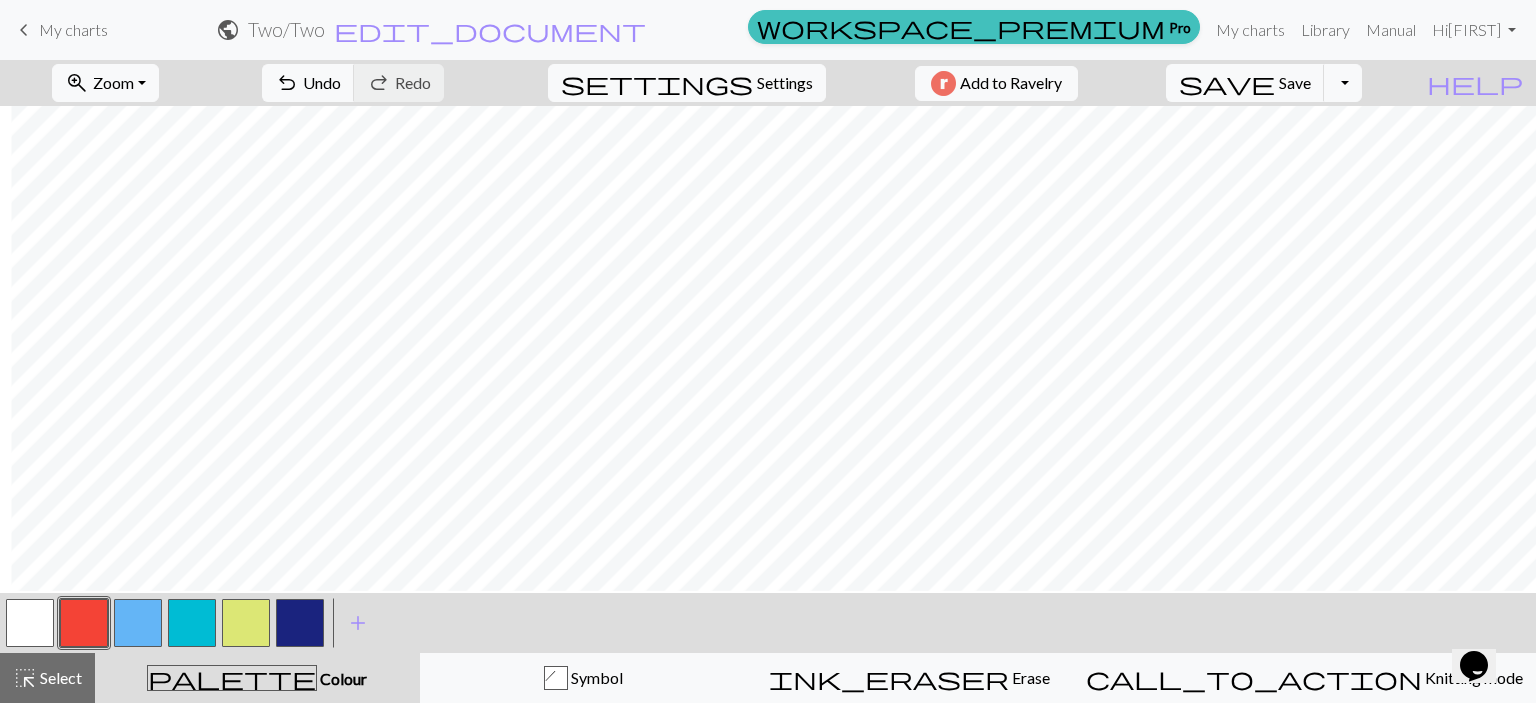 scroll, scrollTop: 784, scrollLeft: 1085, axis: both 